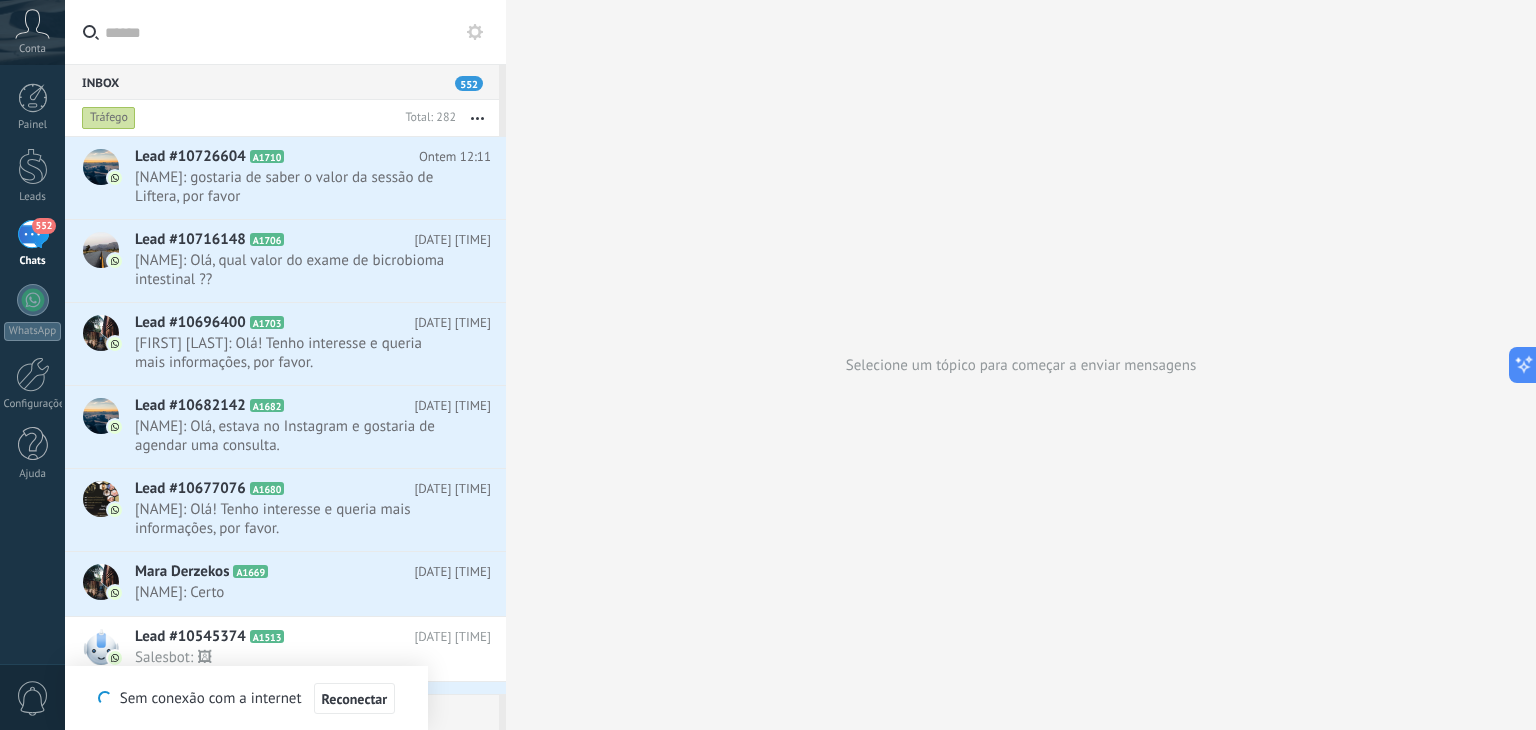 scroll, scrollTop: 0, scrollLeft: 0, axis: both 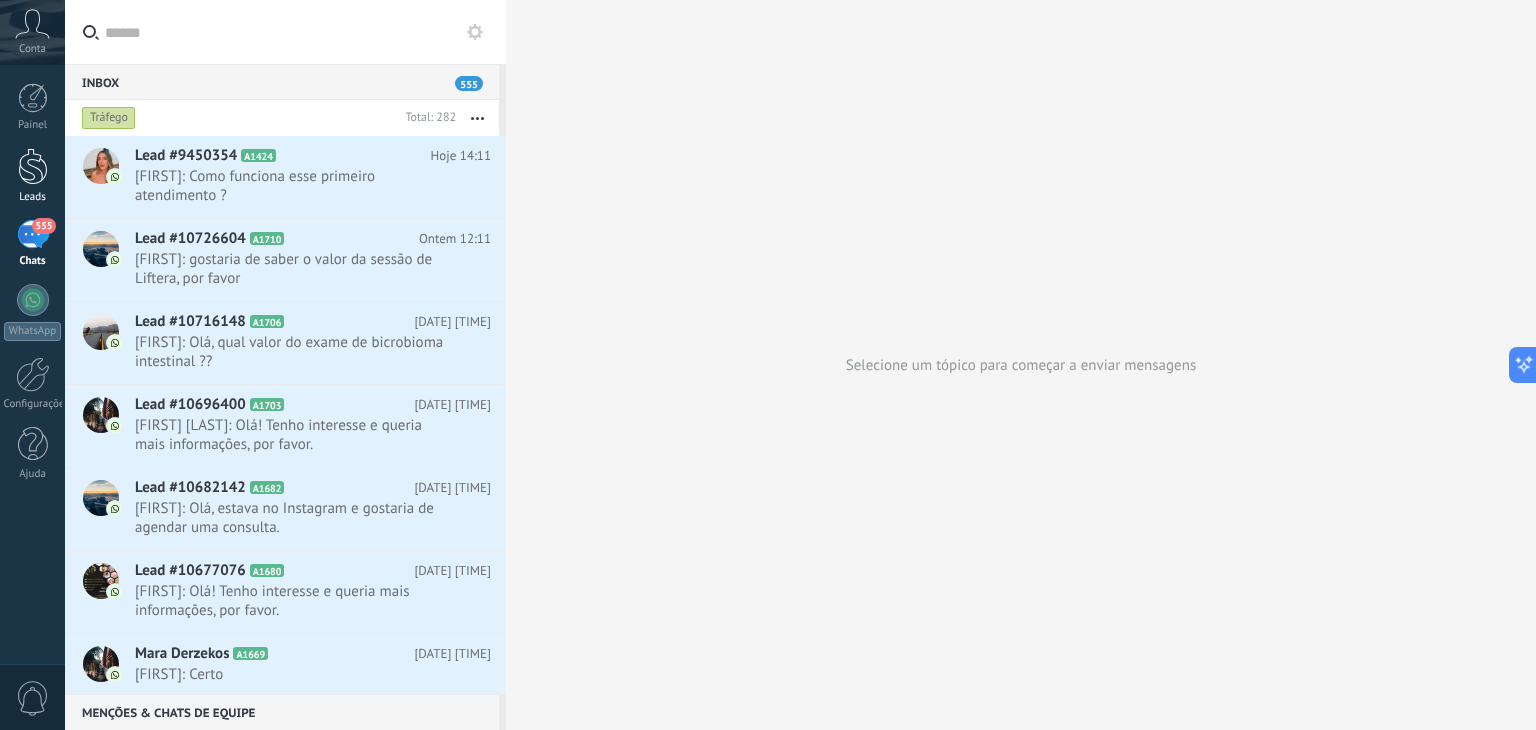 click at bounding box center [33, 166] 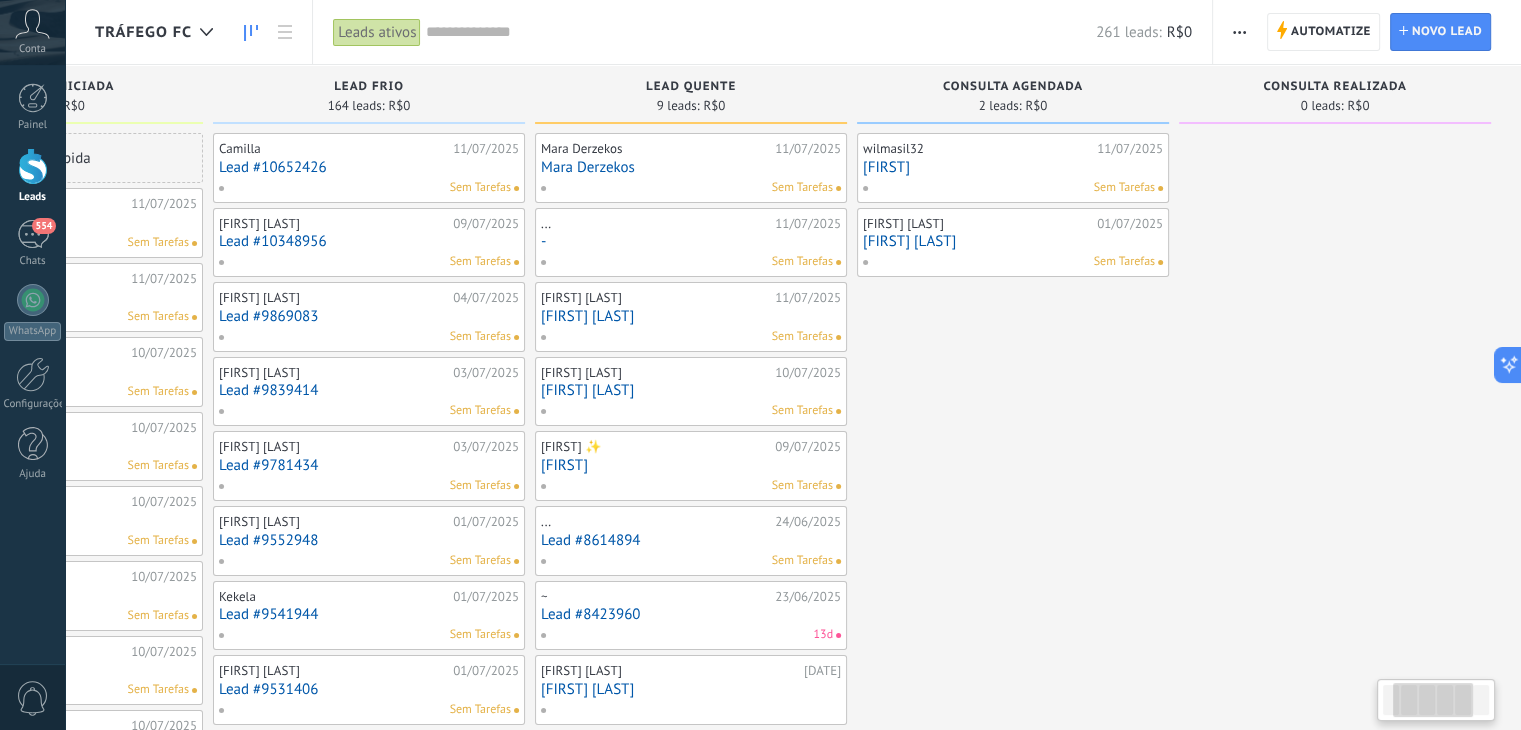scroll, scrollTop: 0, scrollLeft: 0, axis: both 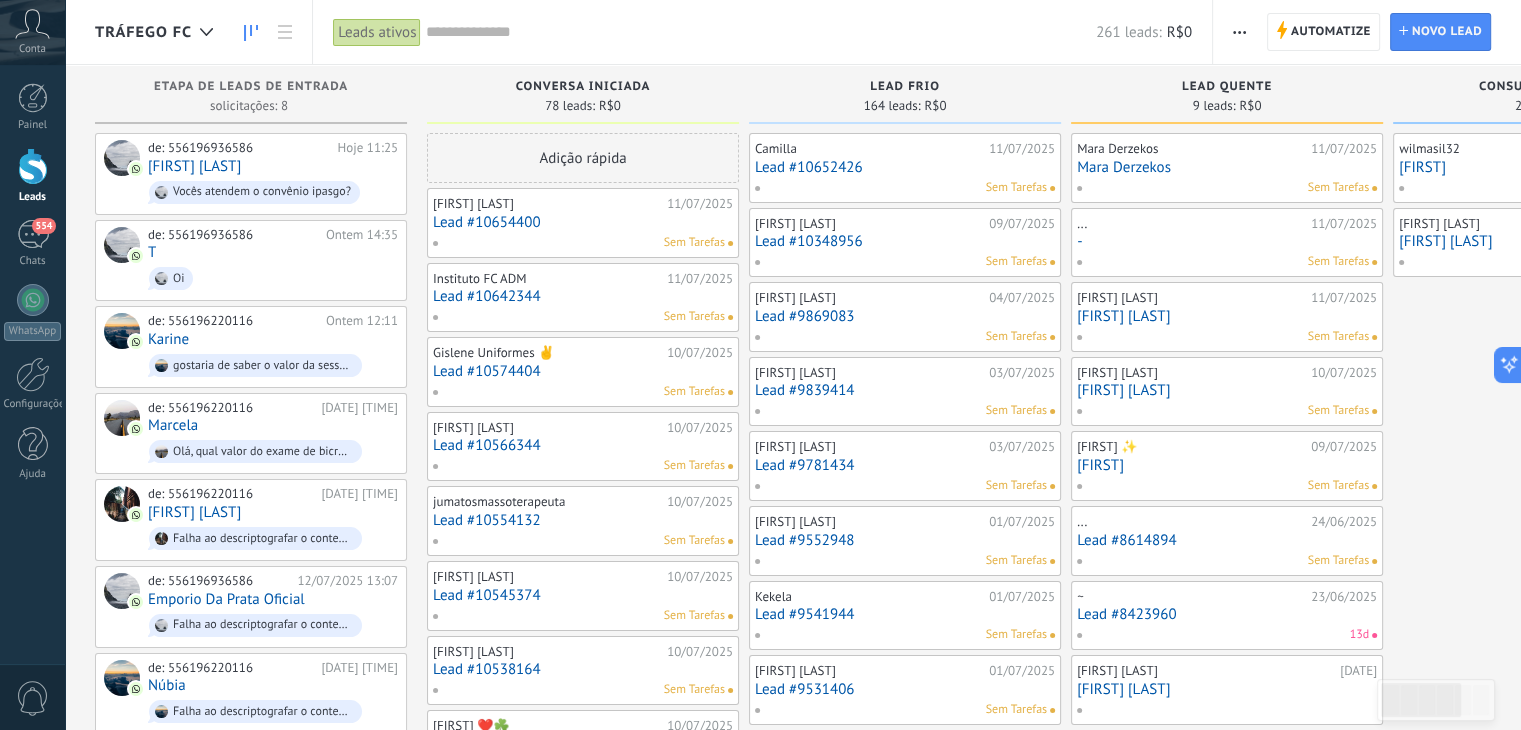 click at bounding box center (761, 32) 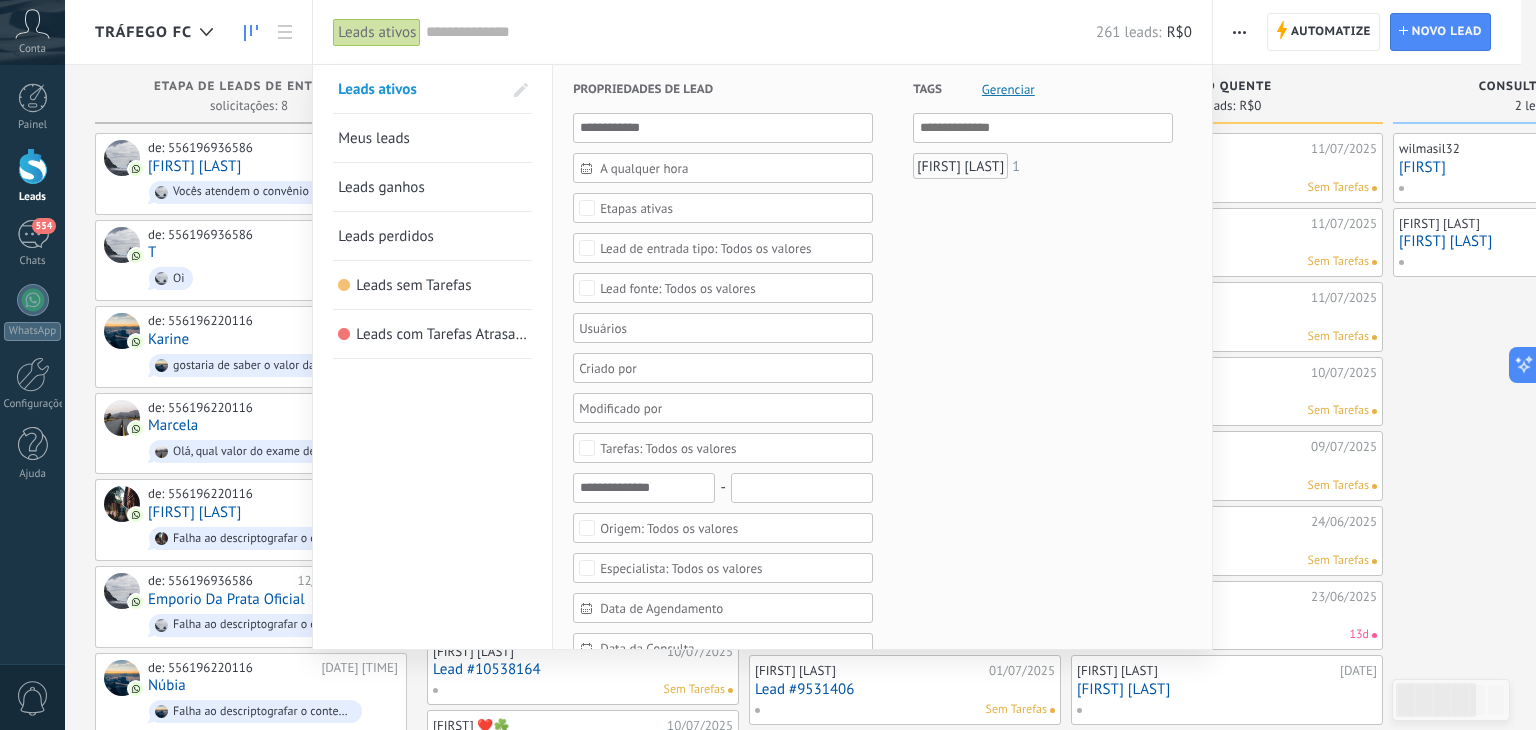 click on "A qualquer hora" at bounding box center [731, 168] 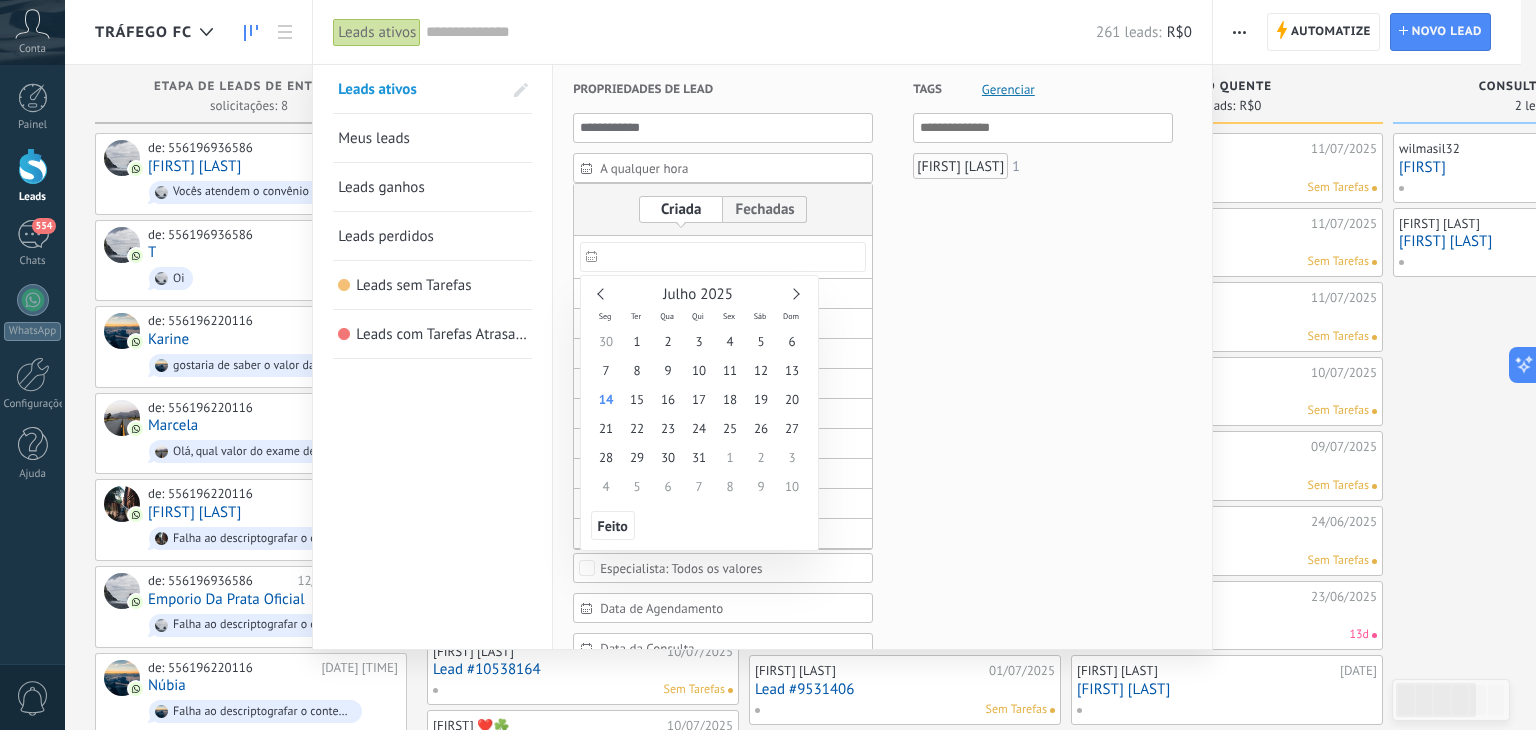 click at bounding box center (723, 257) 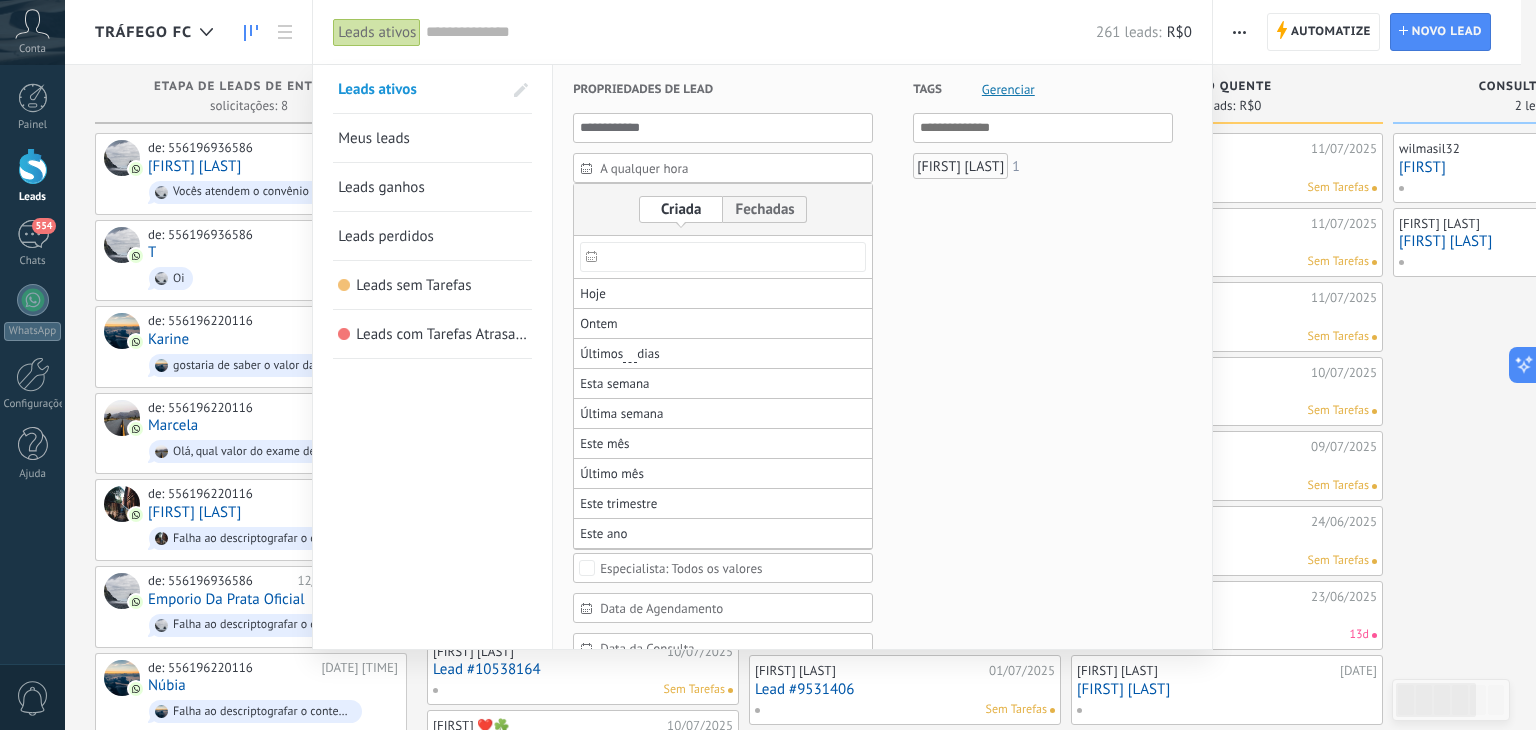 click at bounding box center (768, 120) 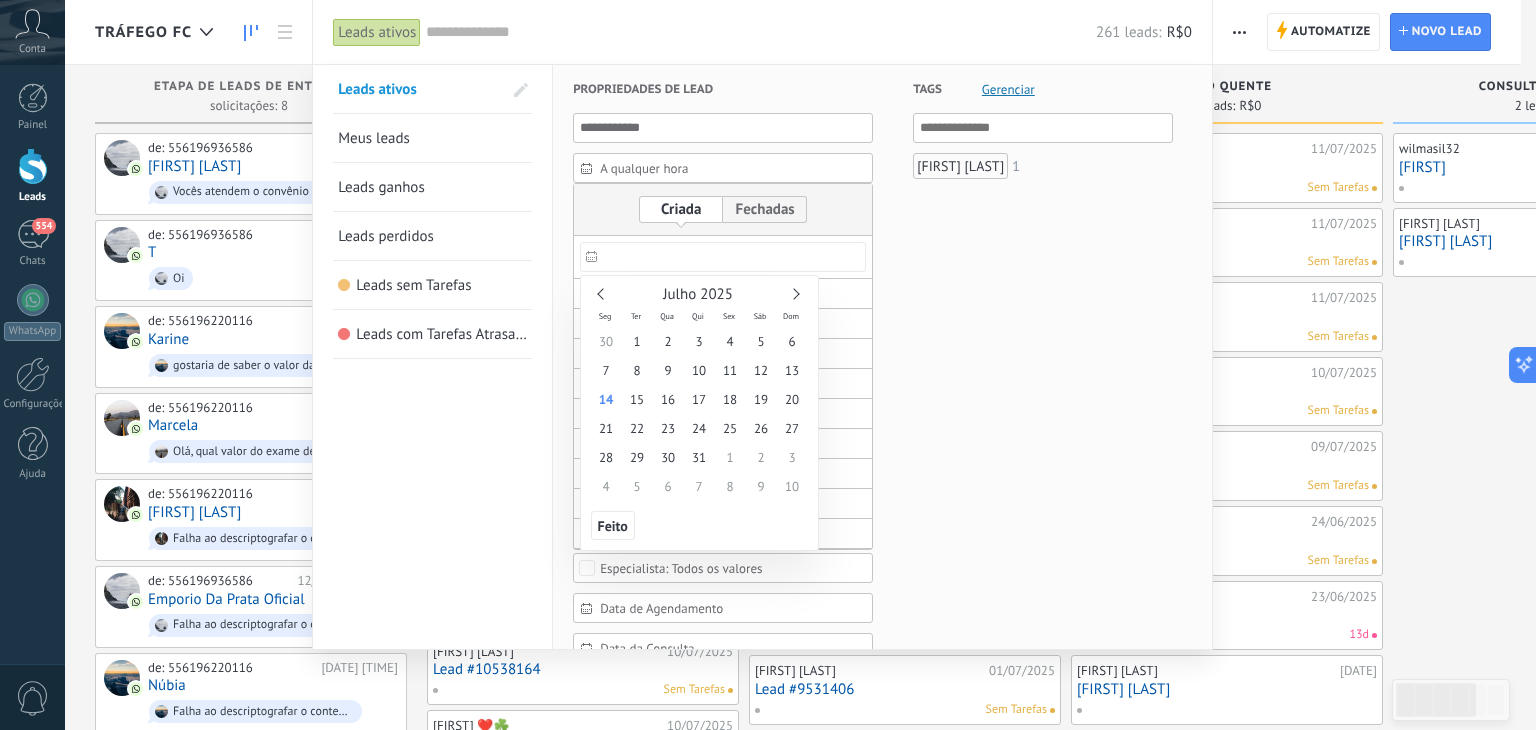 click at bounding box center [723, 257] 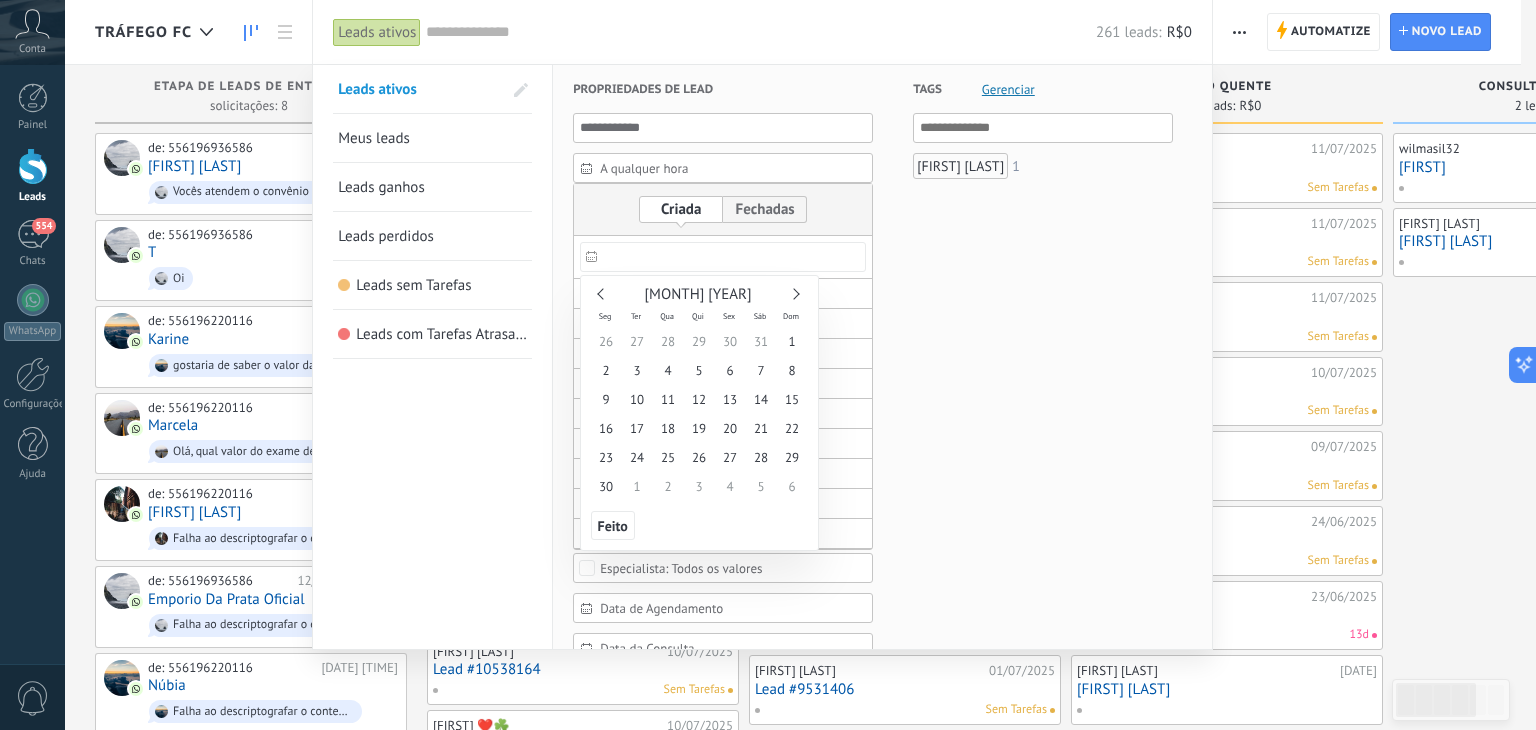 click at bounding box center [602, 293] 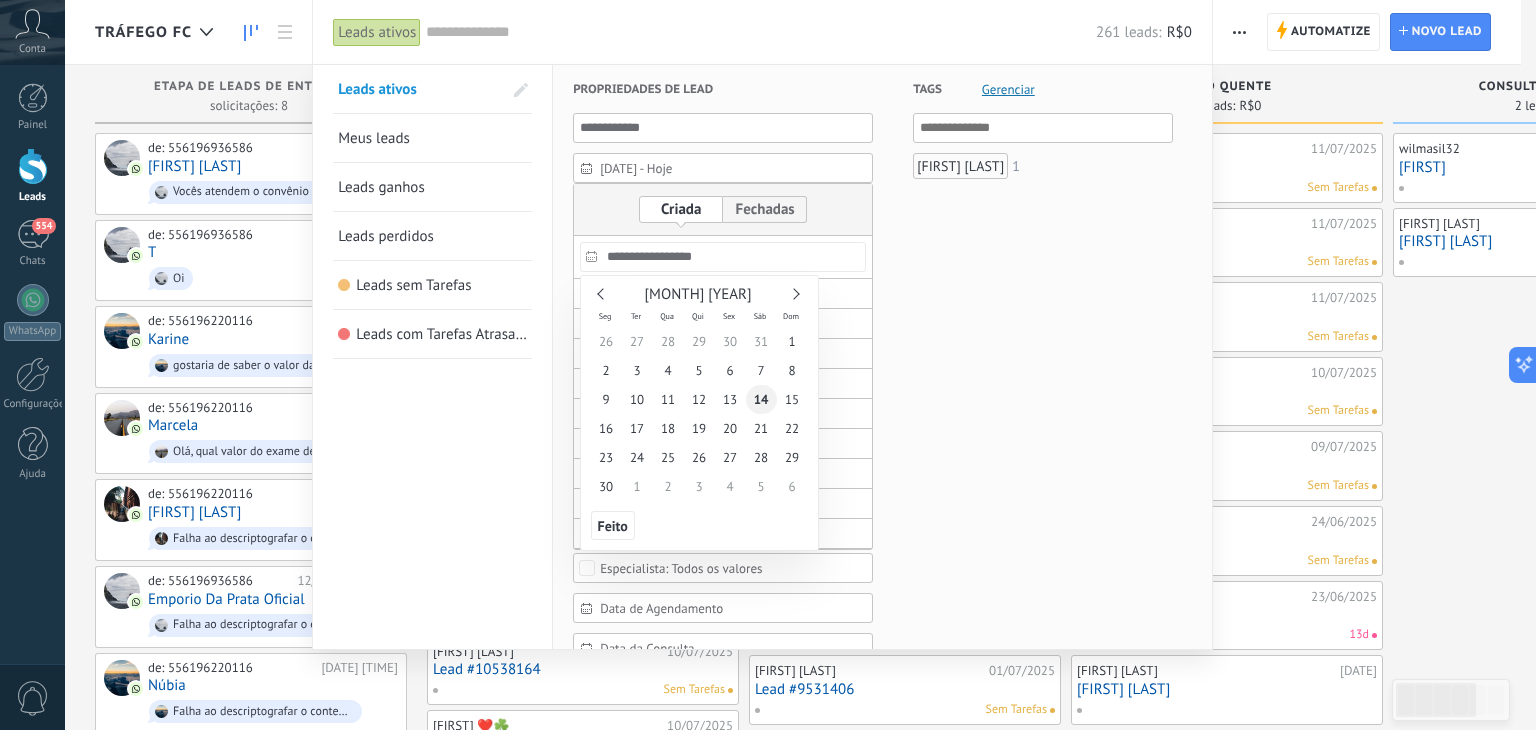 click on "14" at bounding box center (761, 399) 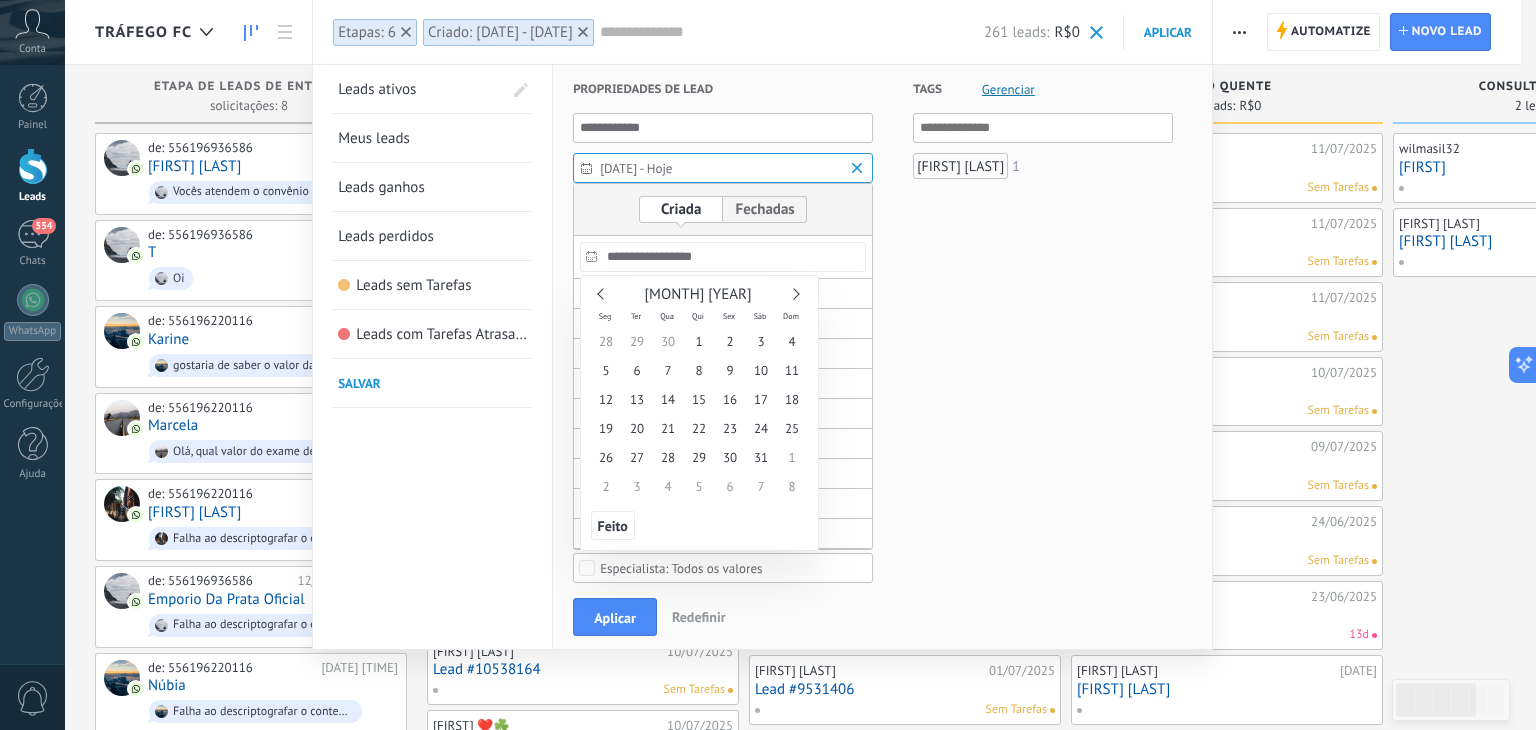 click at bounding box center [602, 293] 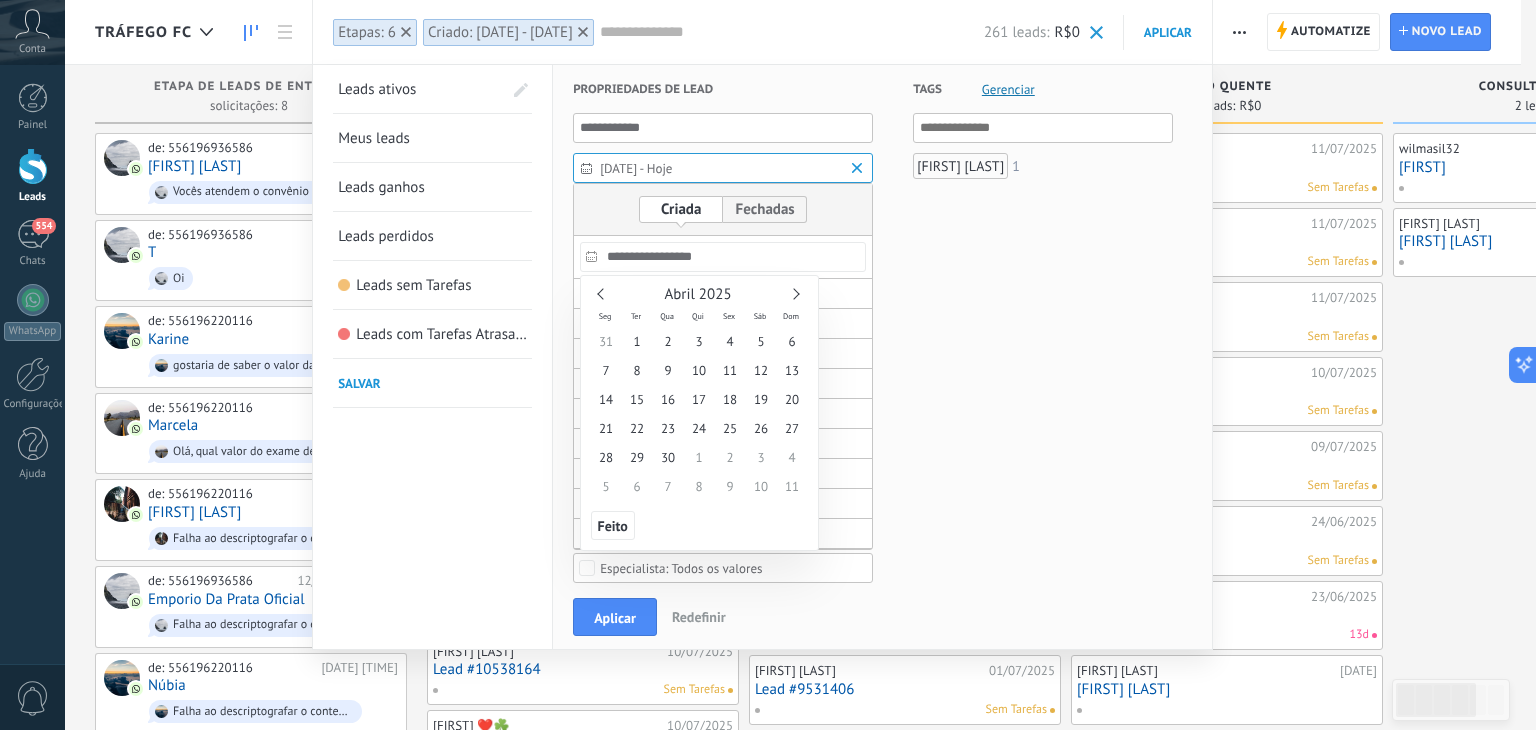 click at bounding box center (602, 293) 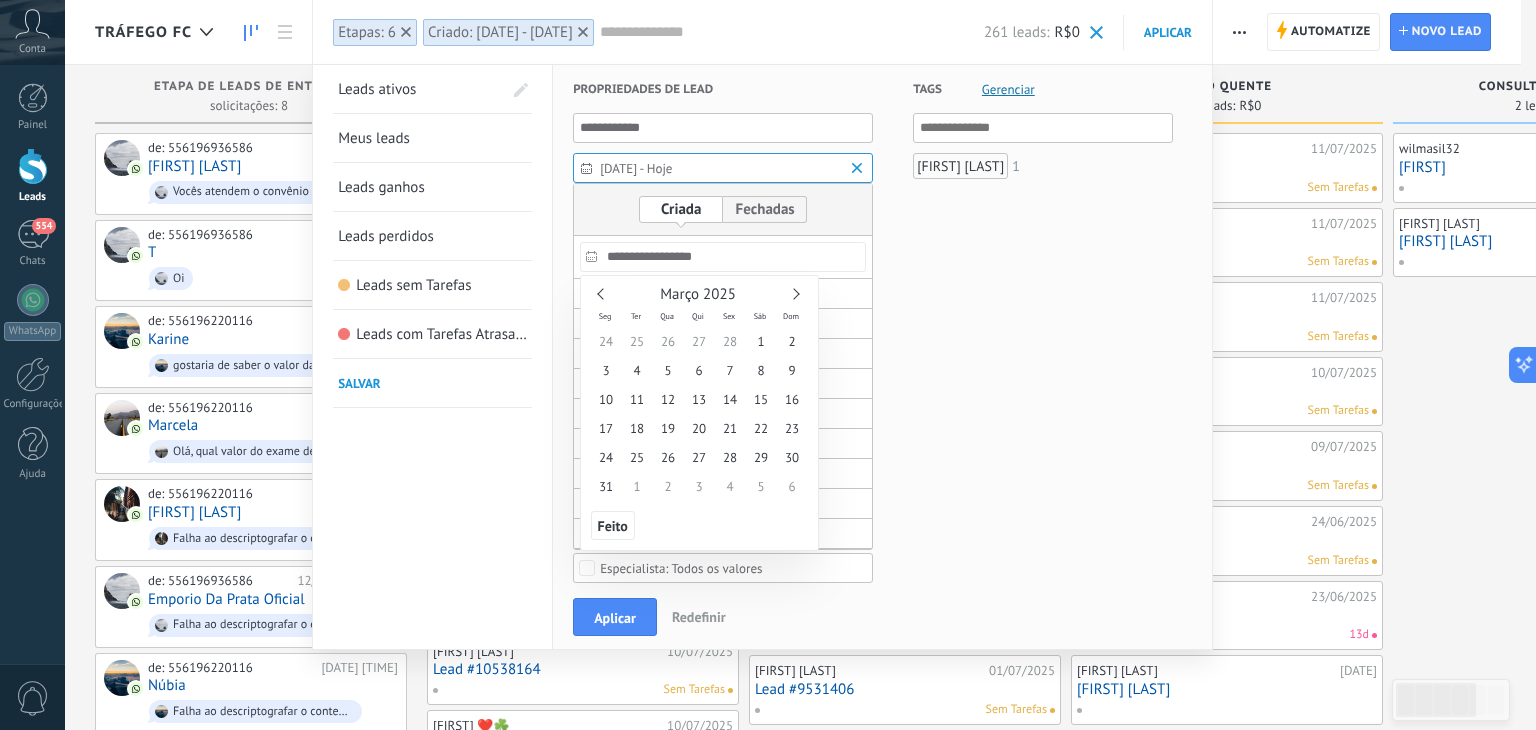 click at bounding box center (602, 293) 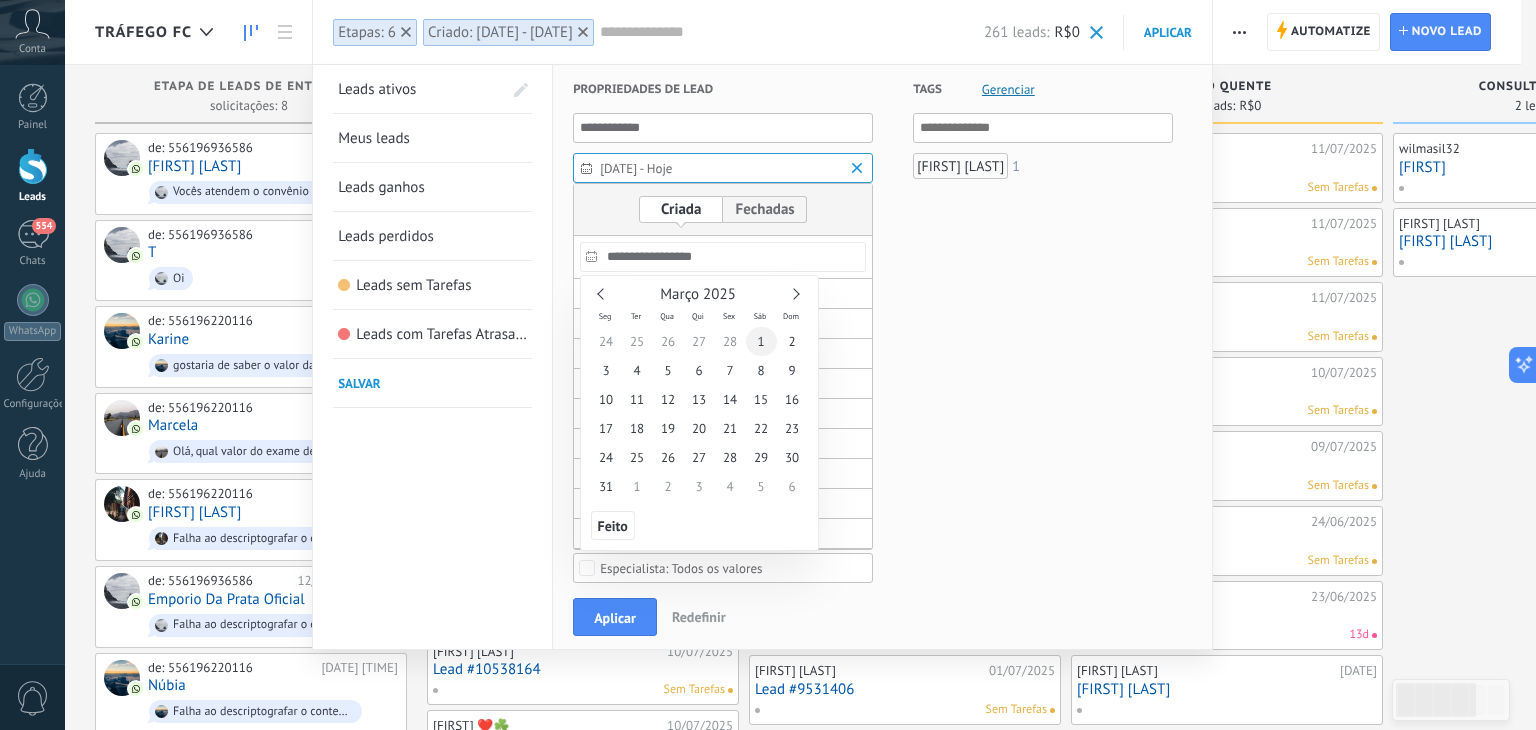 type on "**********" 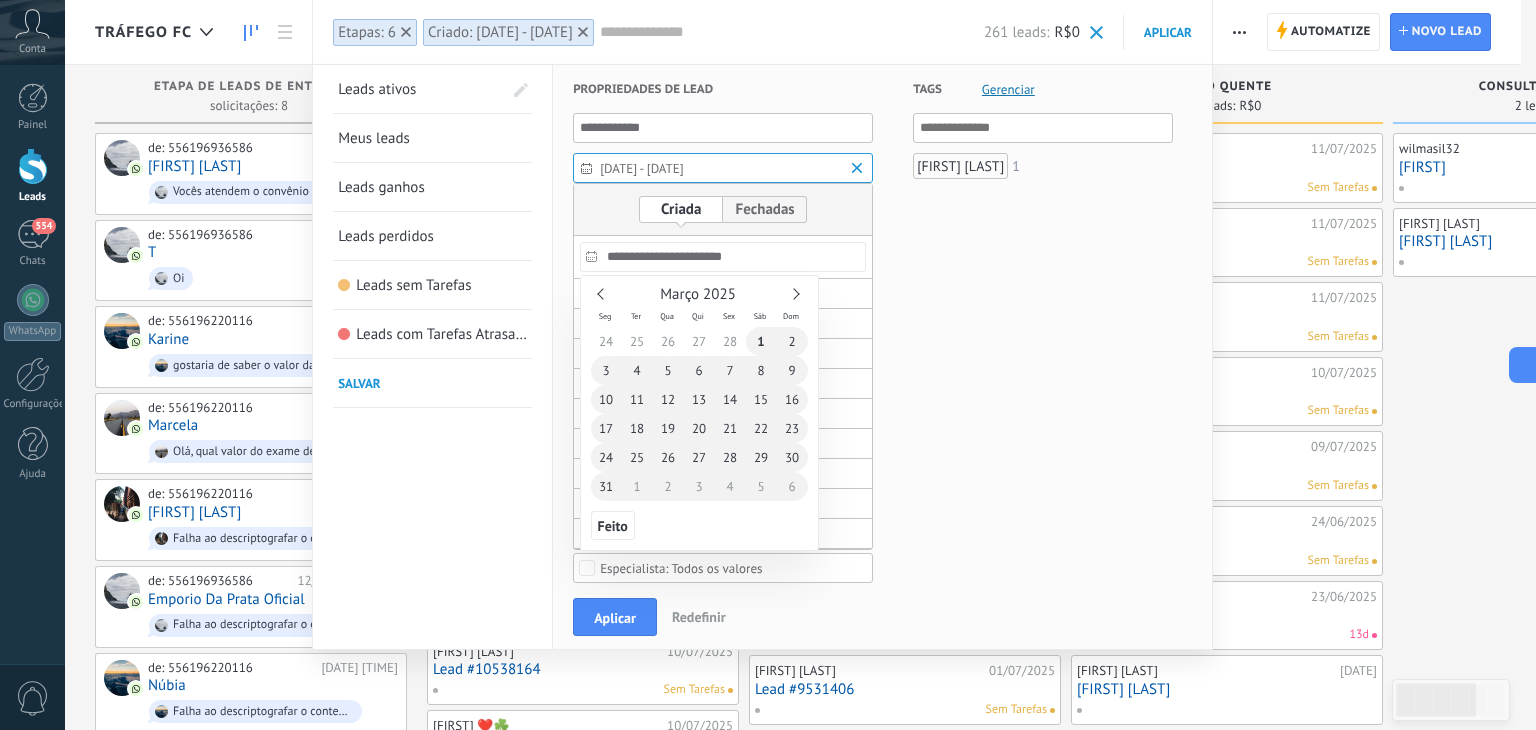 click on "1" at bounding box center [761, 341] 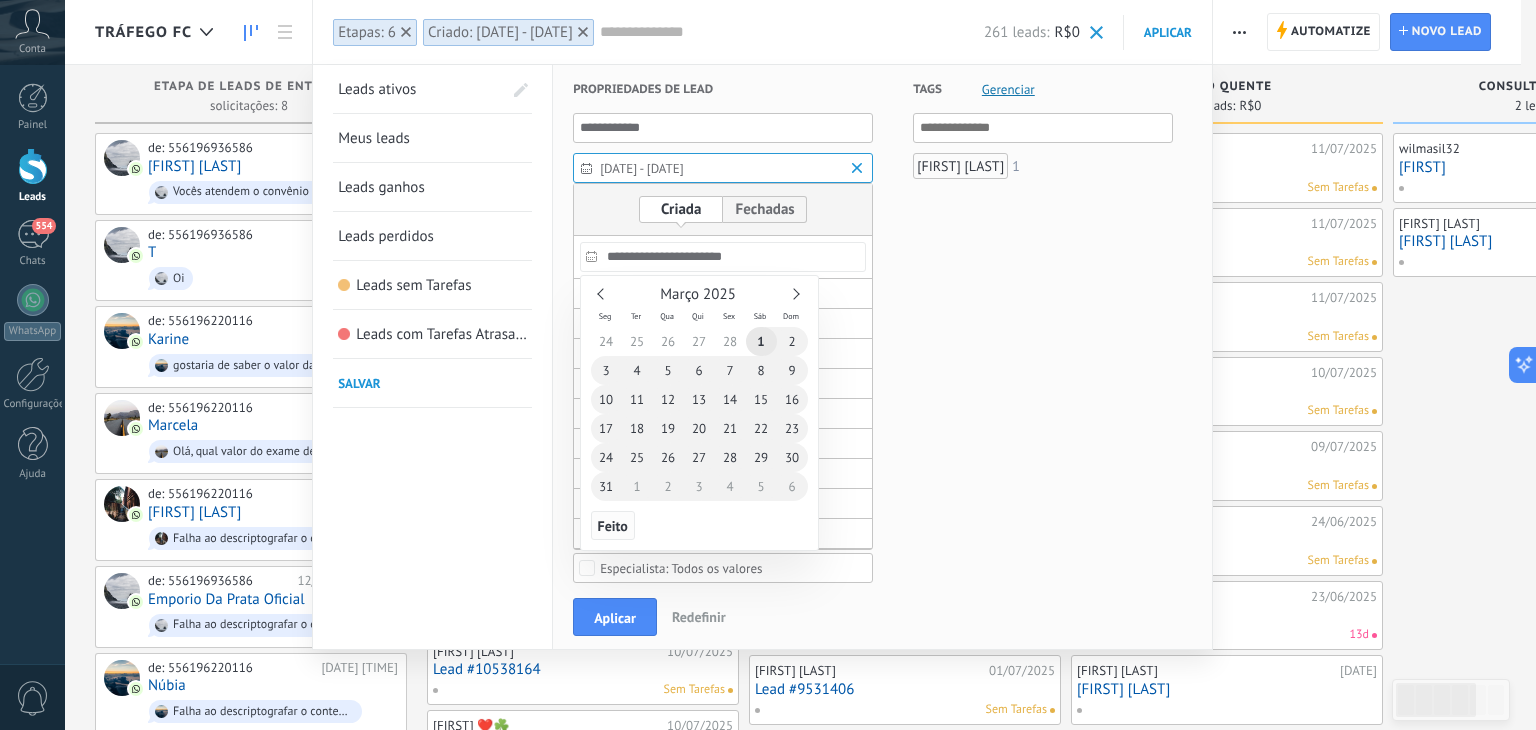 click on "Feito" at bounding box center [613, 526] 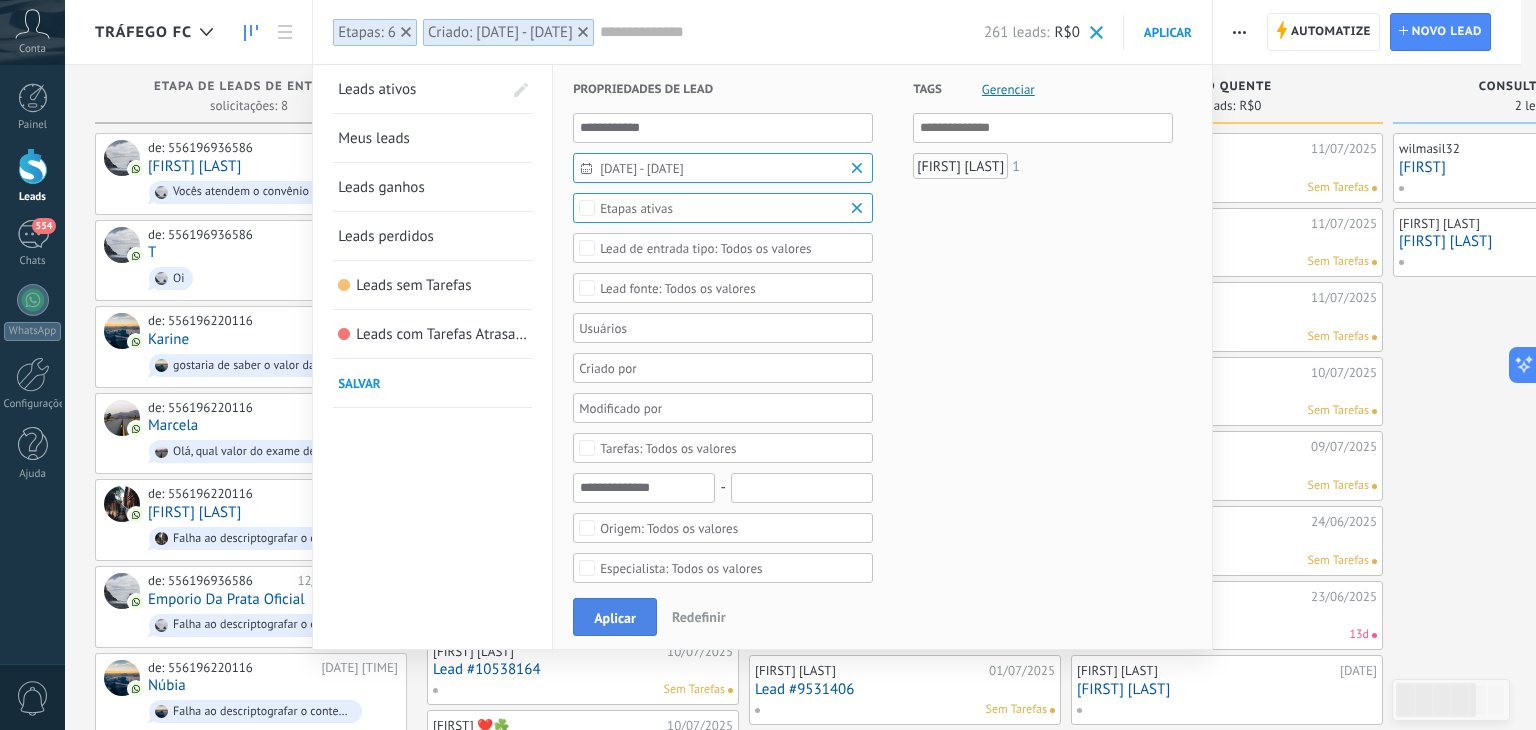 click on "Aplicar" at bounding box center [615, 618] 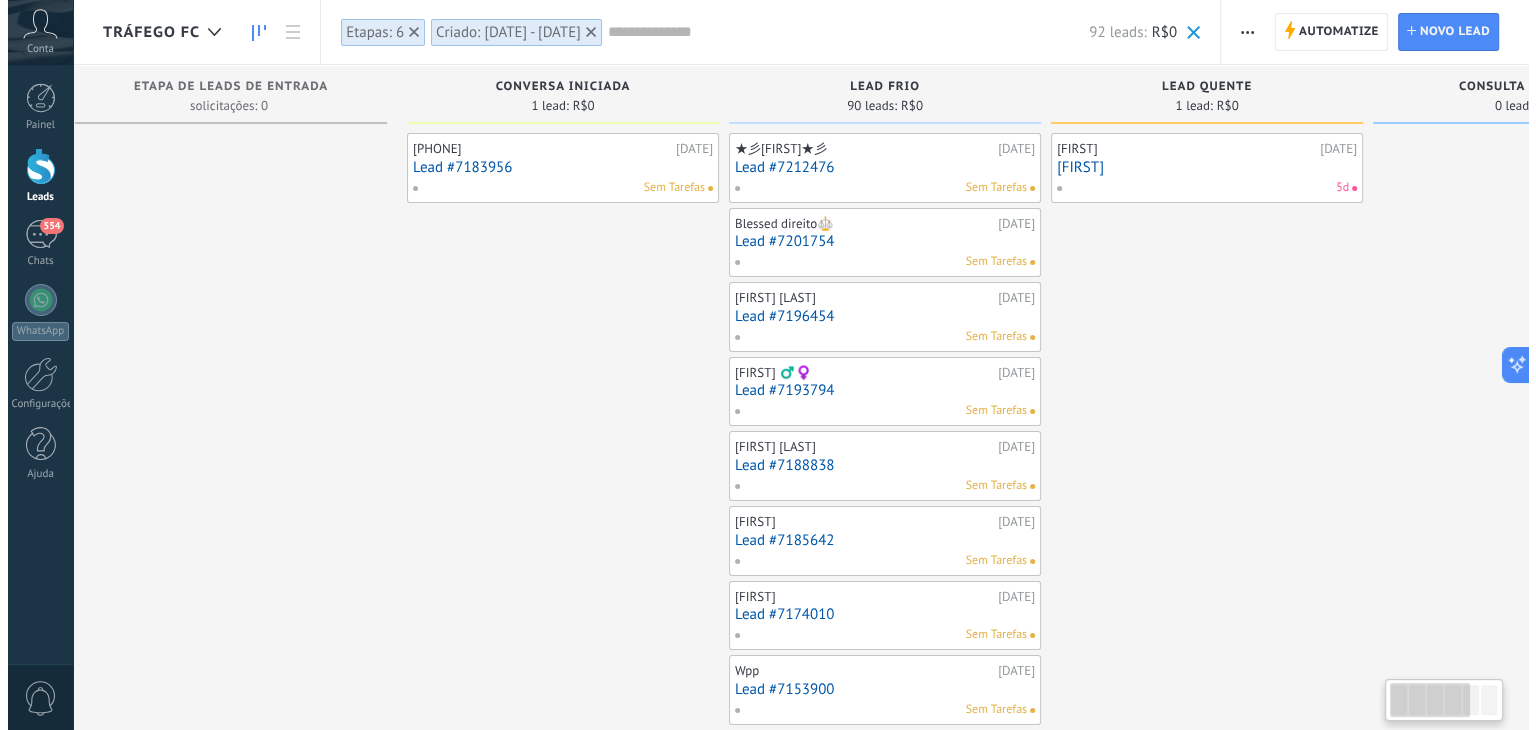 scroll, scrollTop: 0, scrollLeft: 30, axis: horizontal 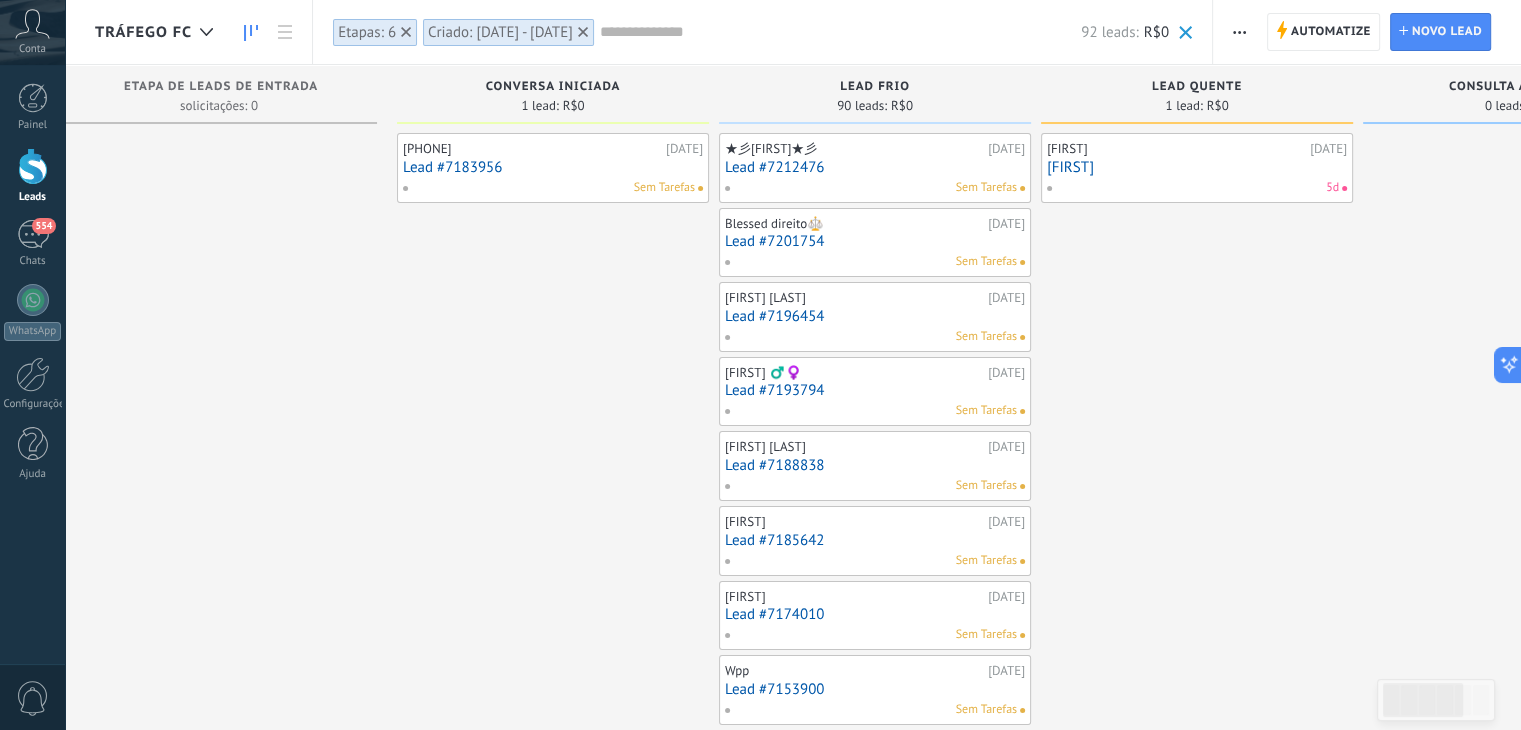 click on "Lead #7196454" at bounding box center [875, 316] 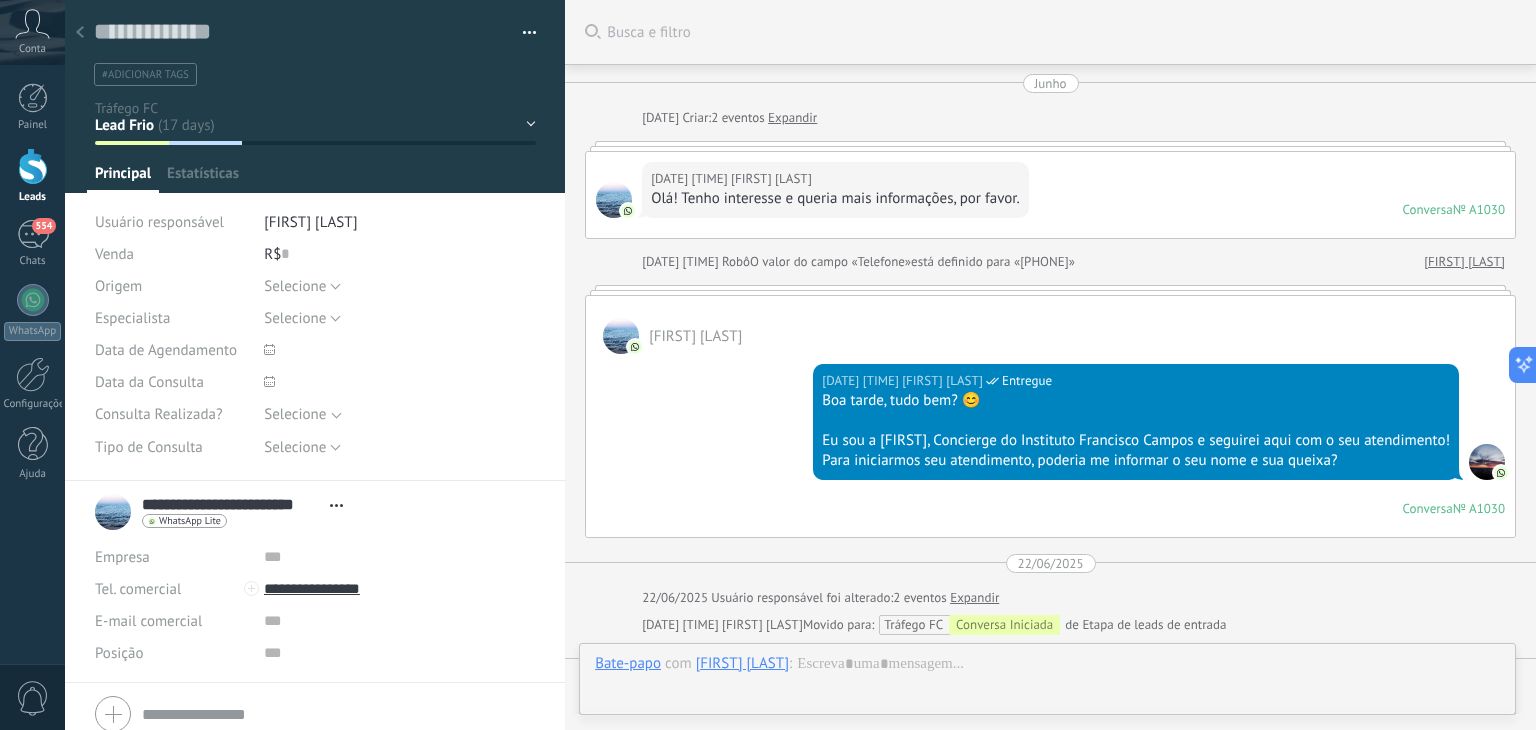 scroll, scrollTop: 546, scrollLeft: 0, axis: vertical 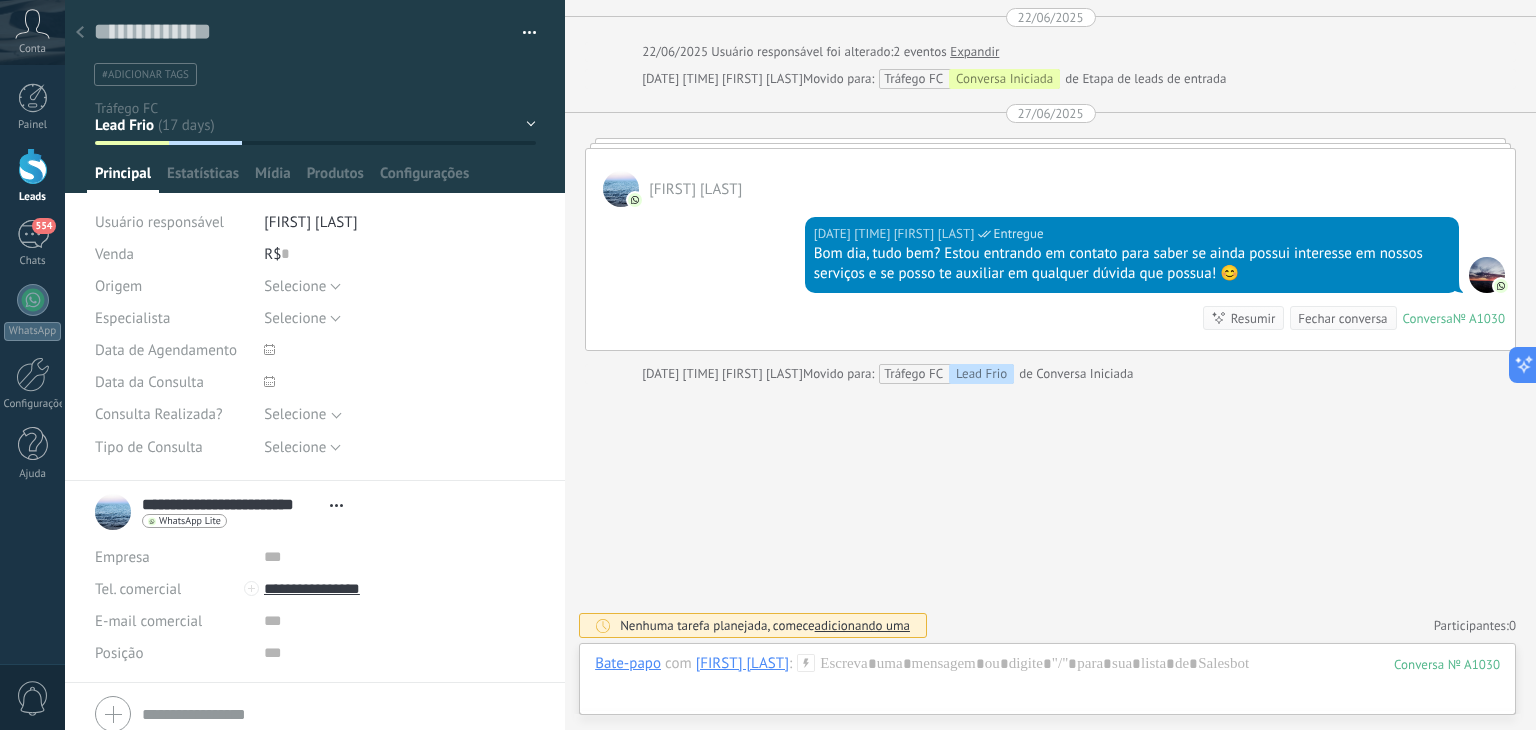 click at bounding box center (80, 33) 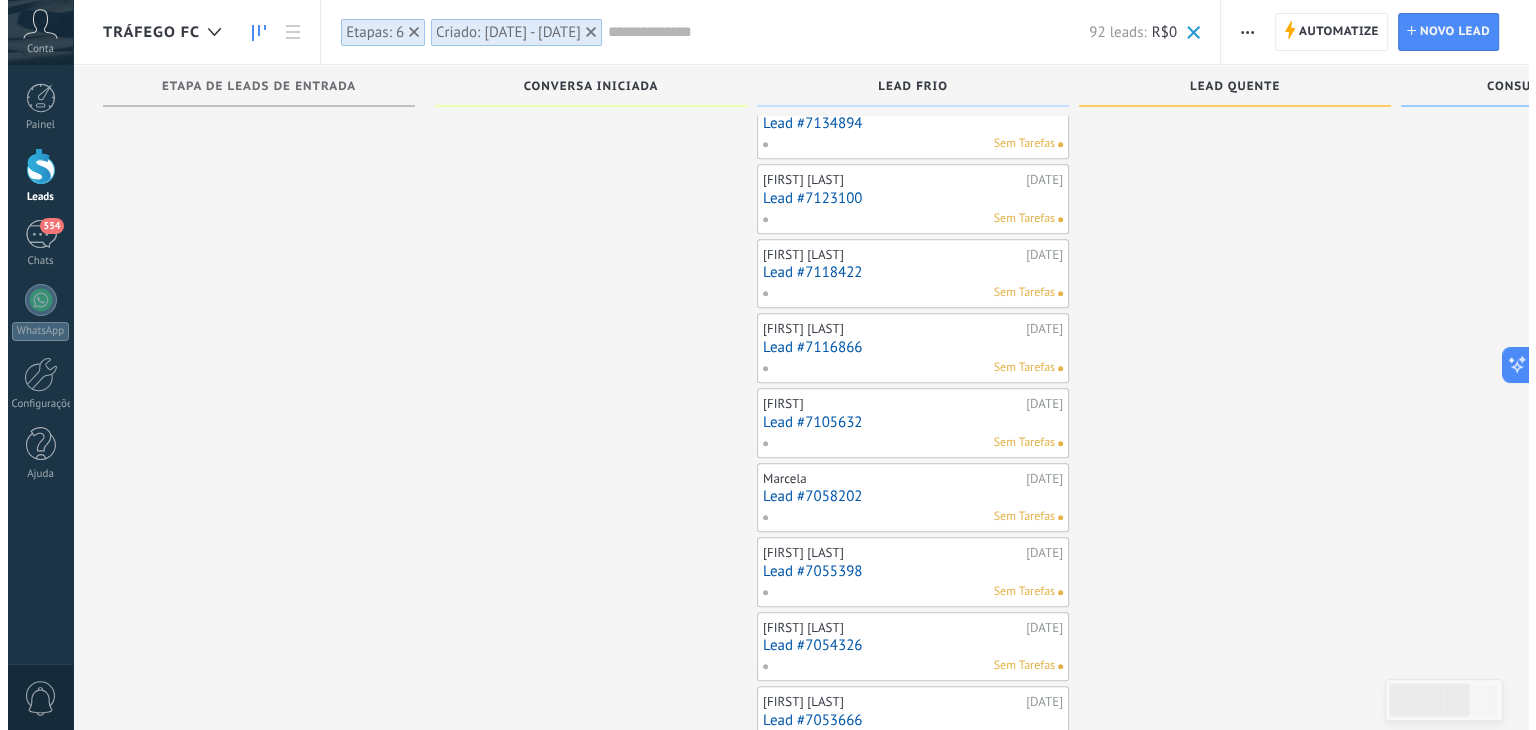 scroll, scrollTop: 931, scrollLeft: 0, axis: vertical 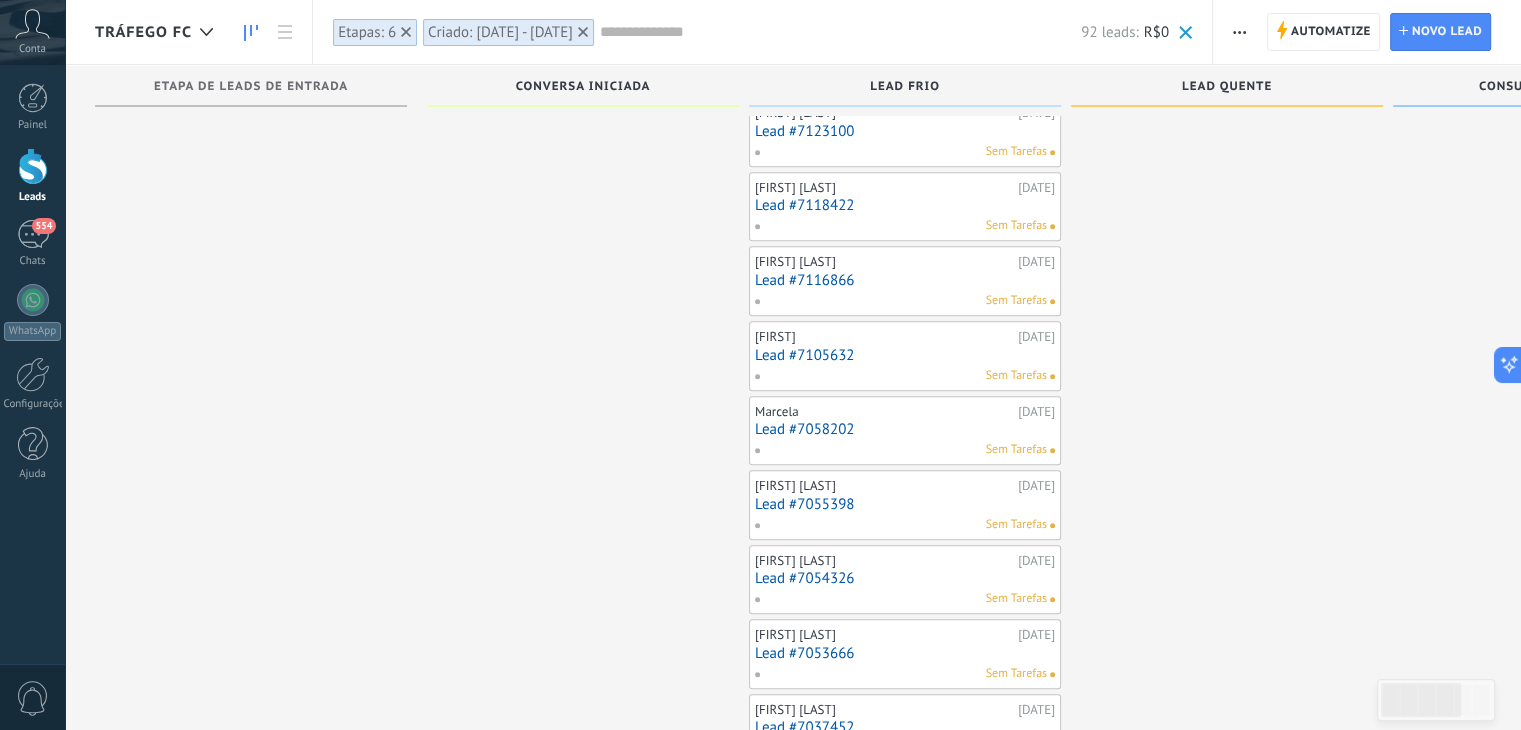 click on "Lead #7058202" at bounding box center (905, 429) 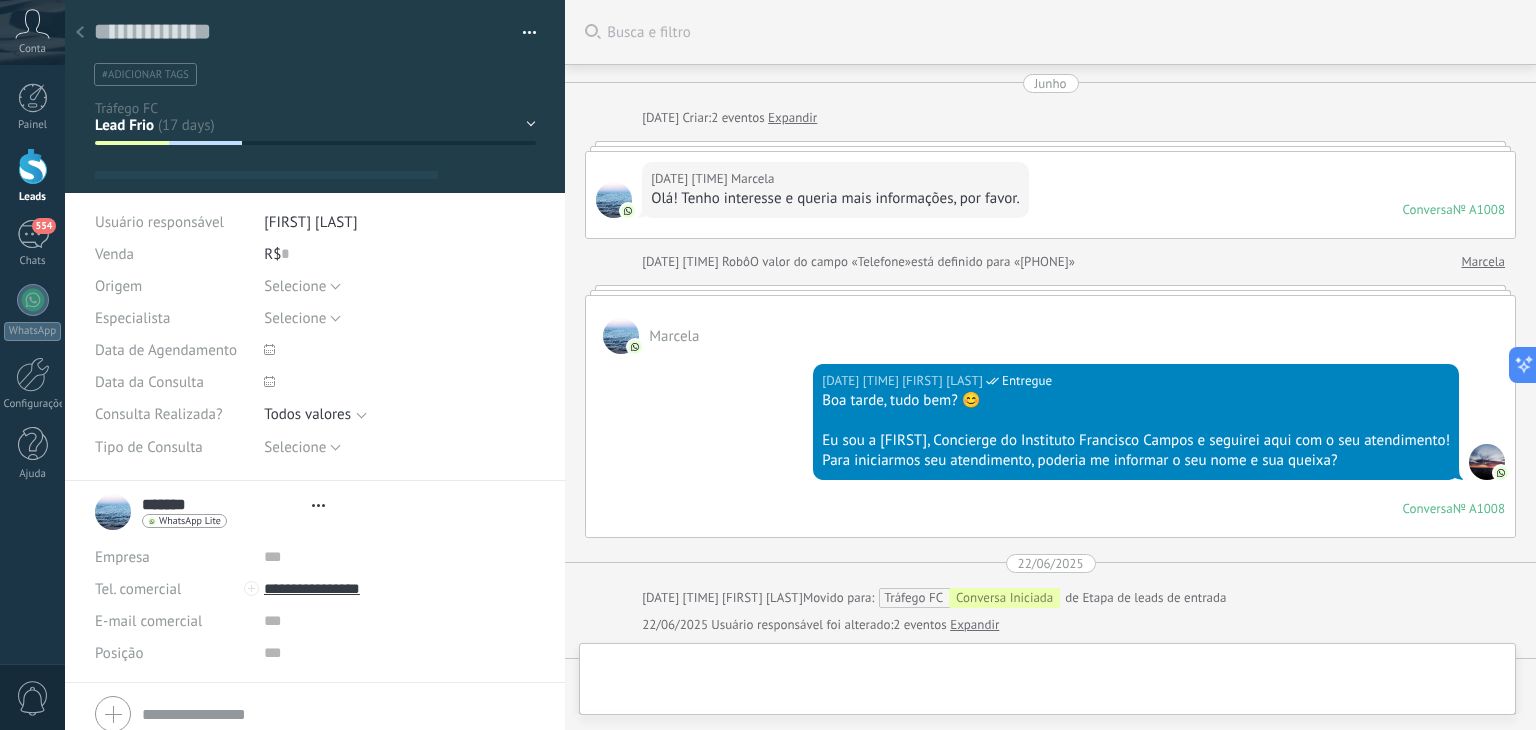 scroll, scrollTop: 0, scrollLeft: 0, axis: both 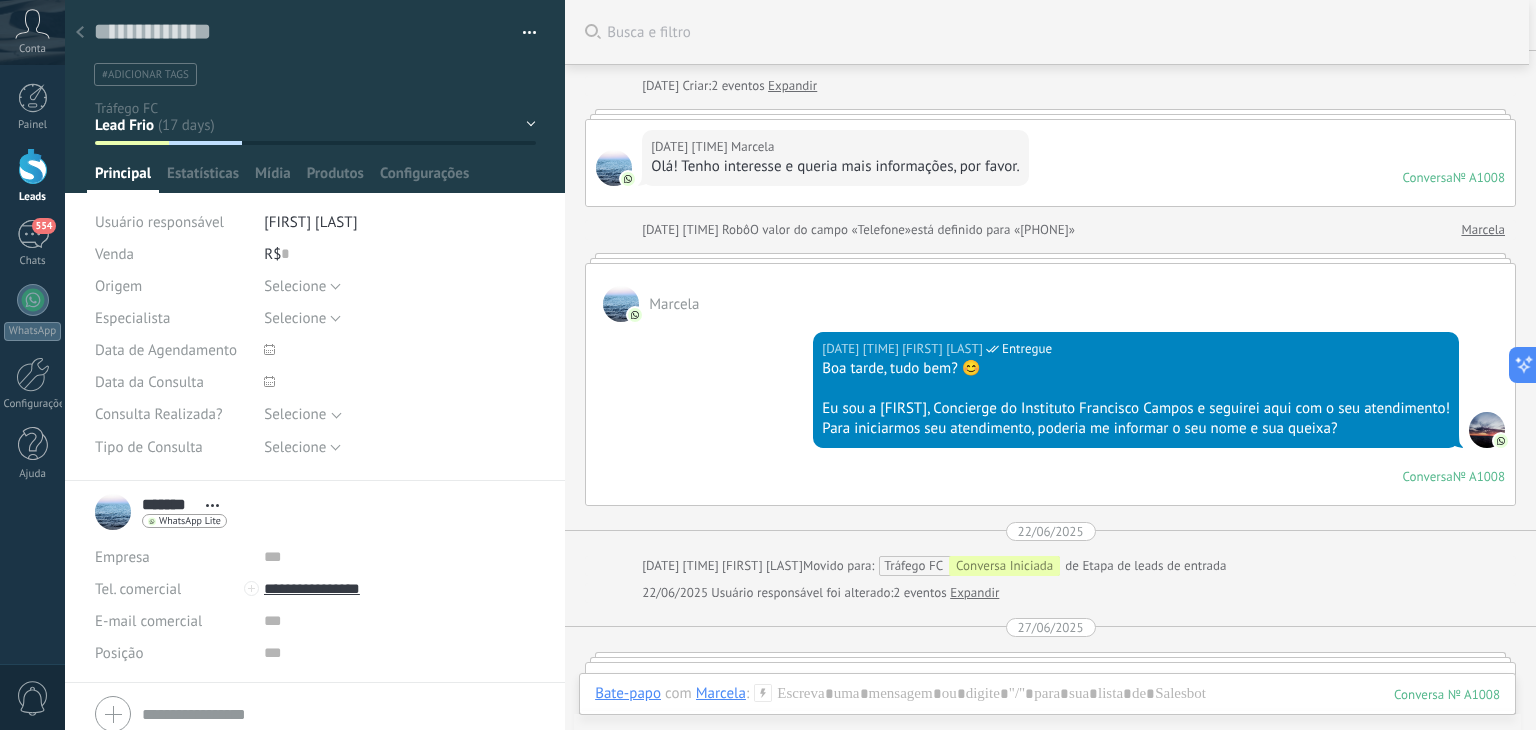 click 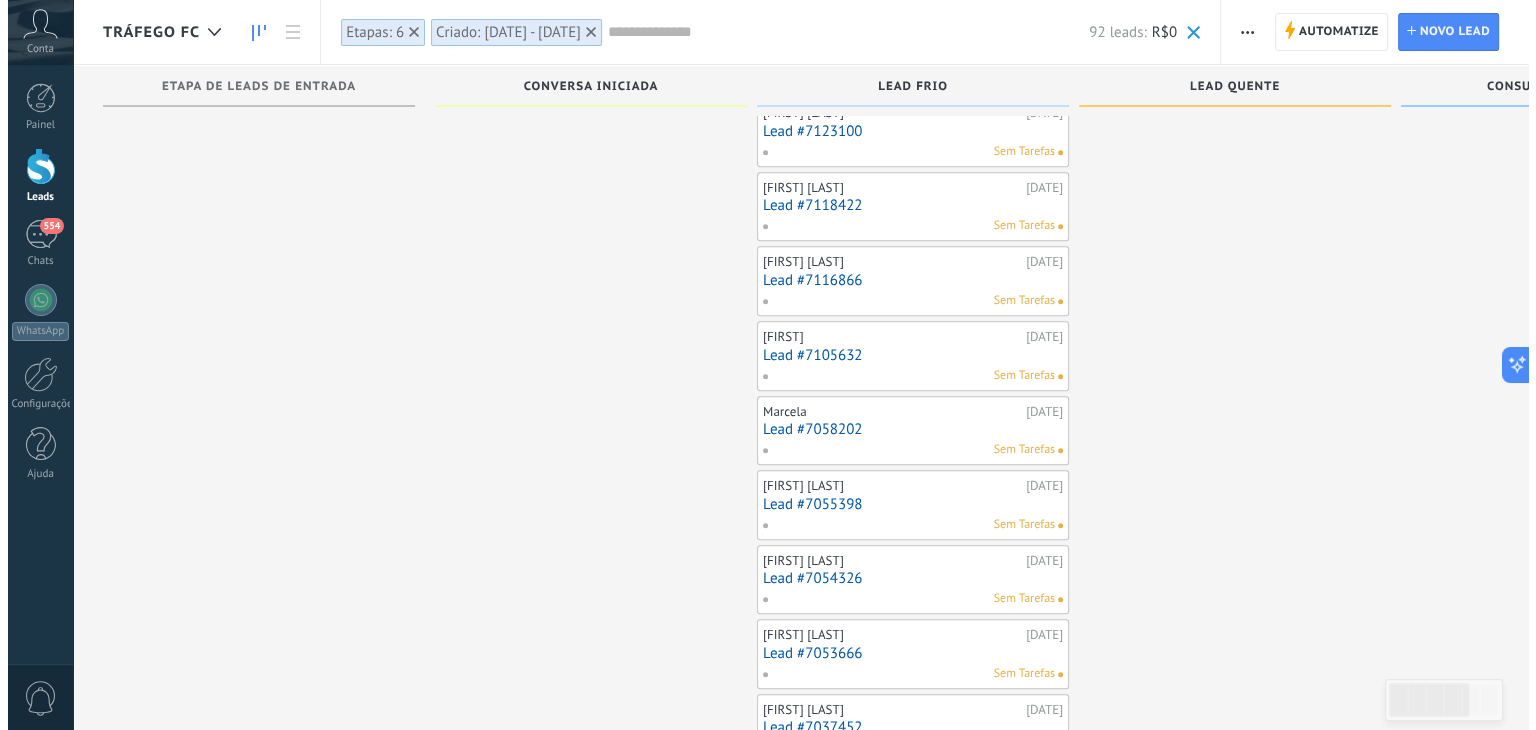scroll, scrollTop: 1673, scrollLeft: 0, axis: vertical 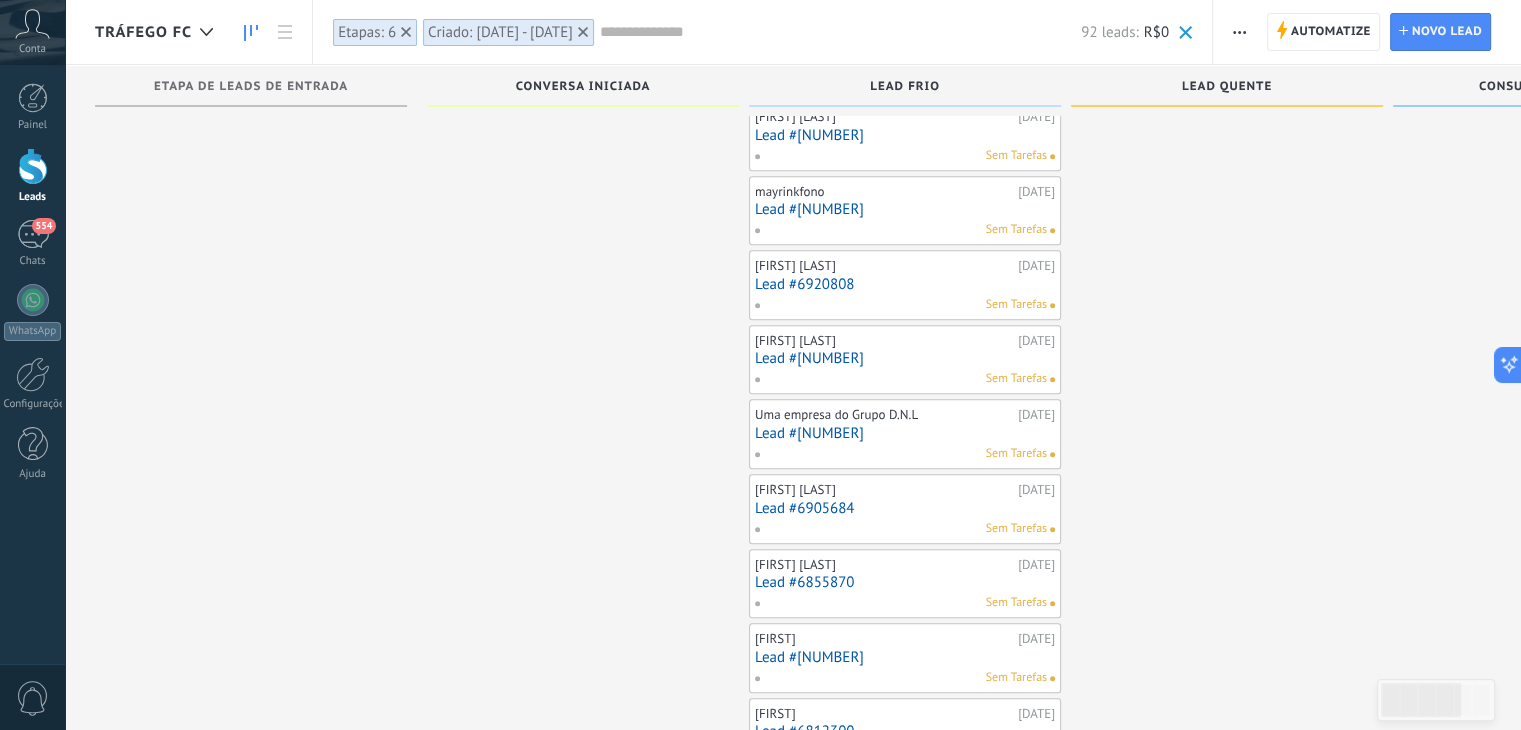 click on "Lead #6905684" at bounding box center [905, 508] 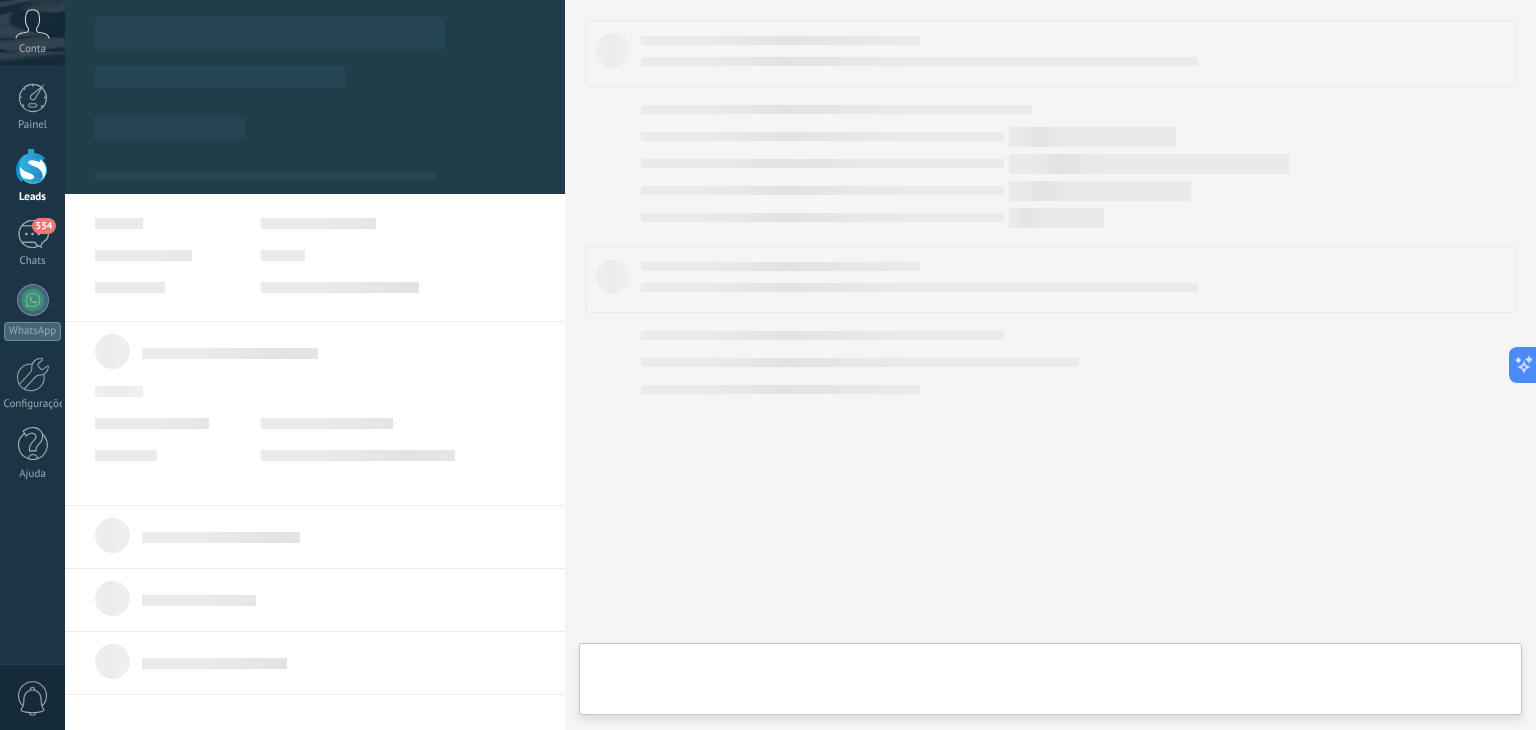 scroll, scrollTop: 0, scrollLeft: 0, axis: both 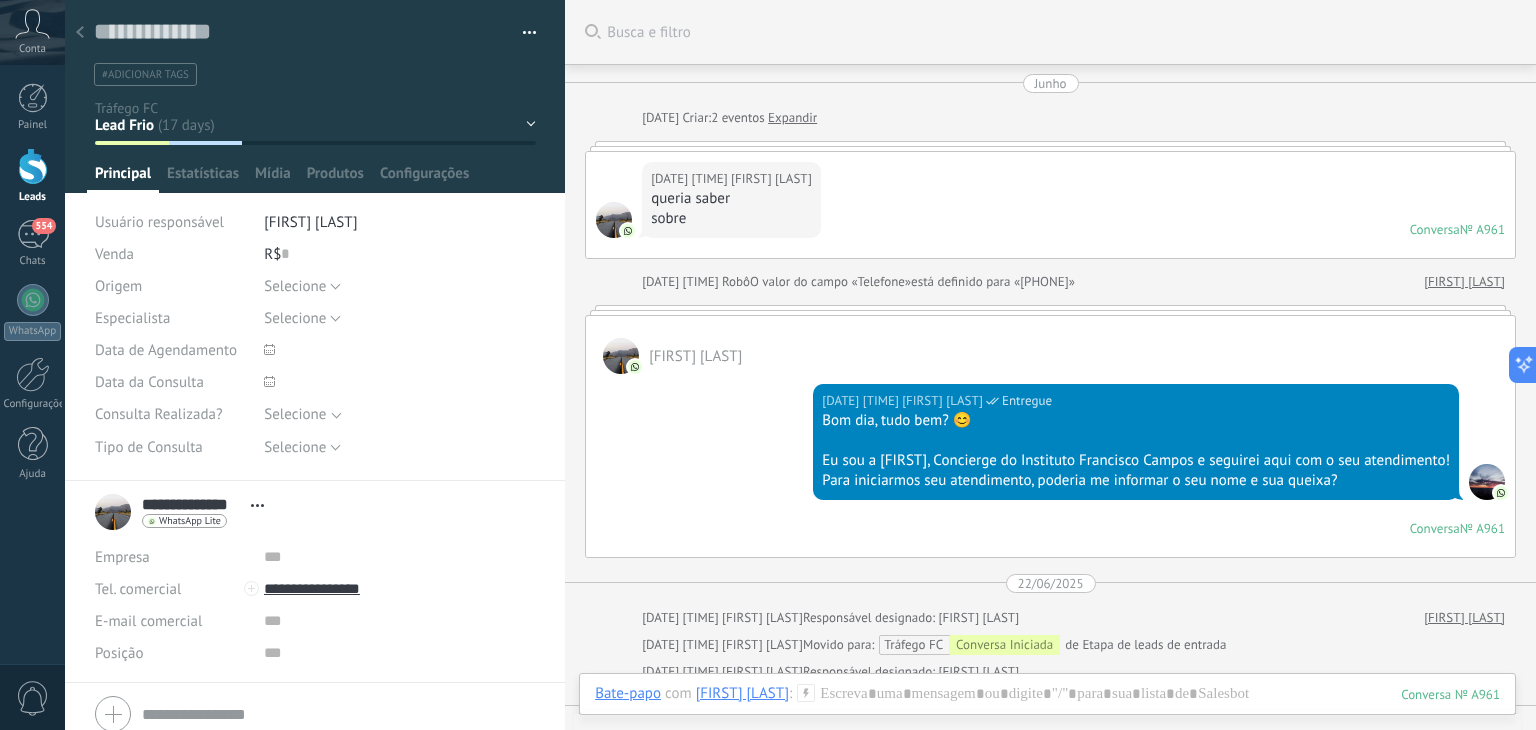click on "Expandir" at bounding box center [792, 118] 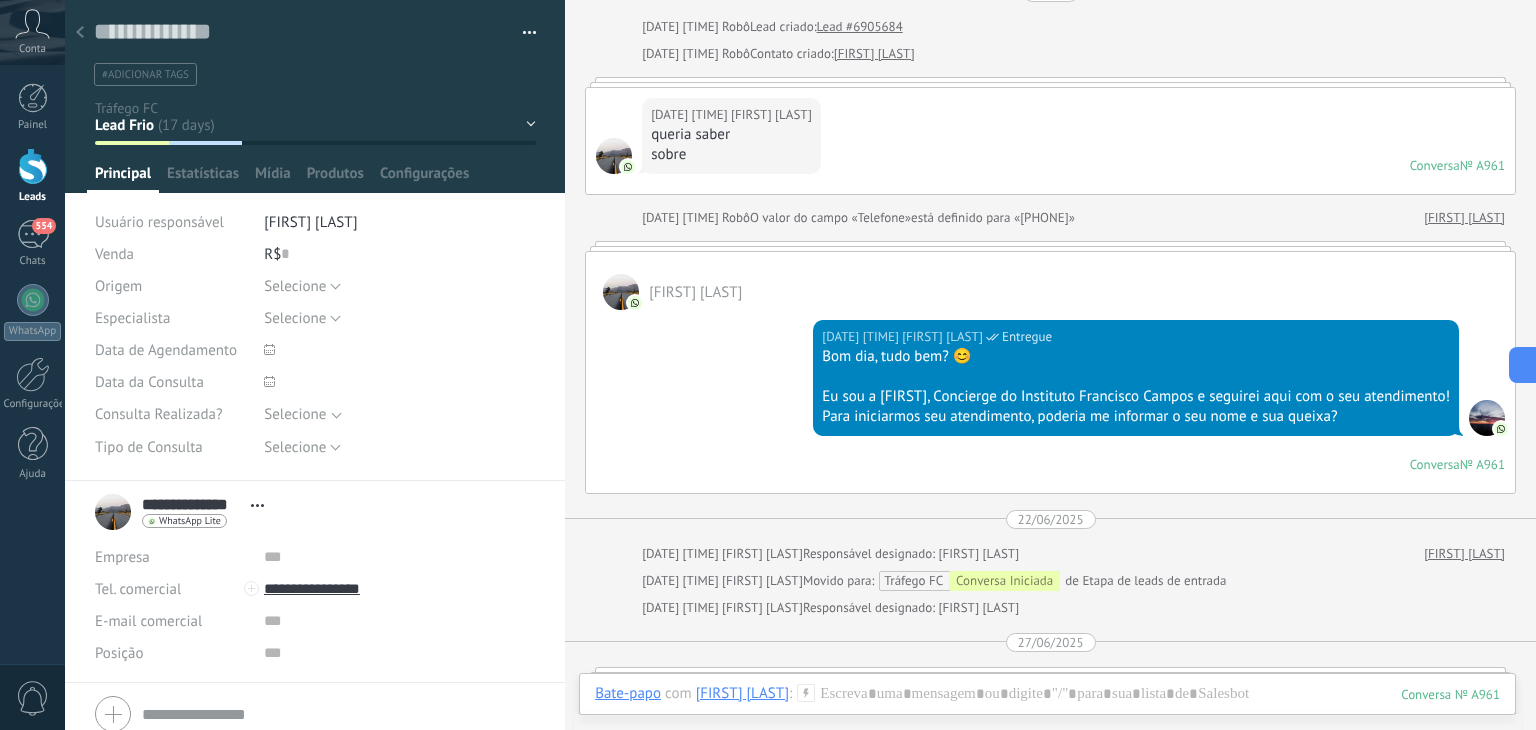 scroll, scrollTop: 0, scrollLeft: 0, axis: both 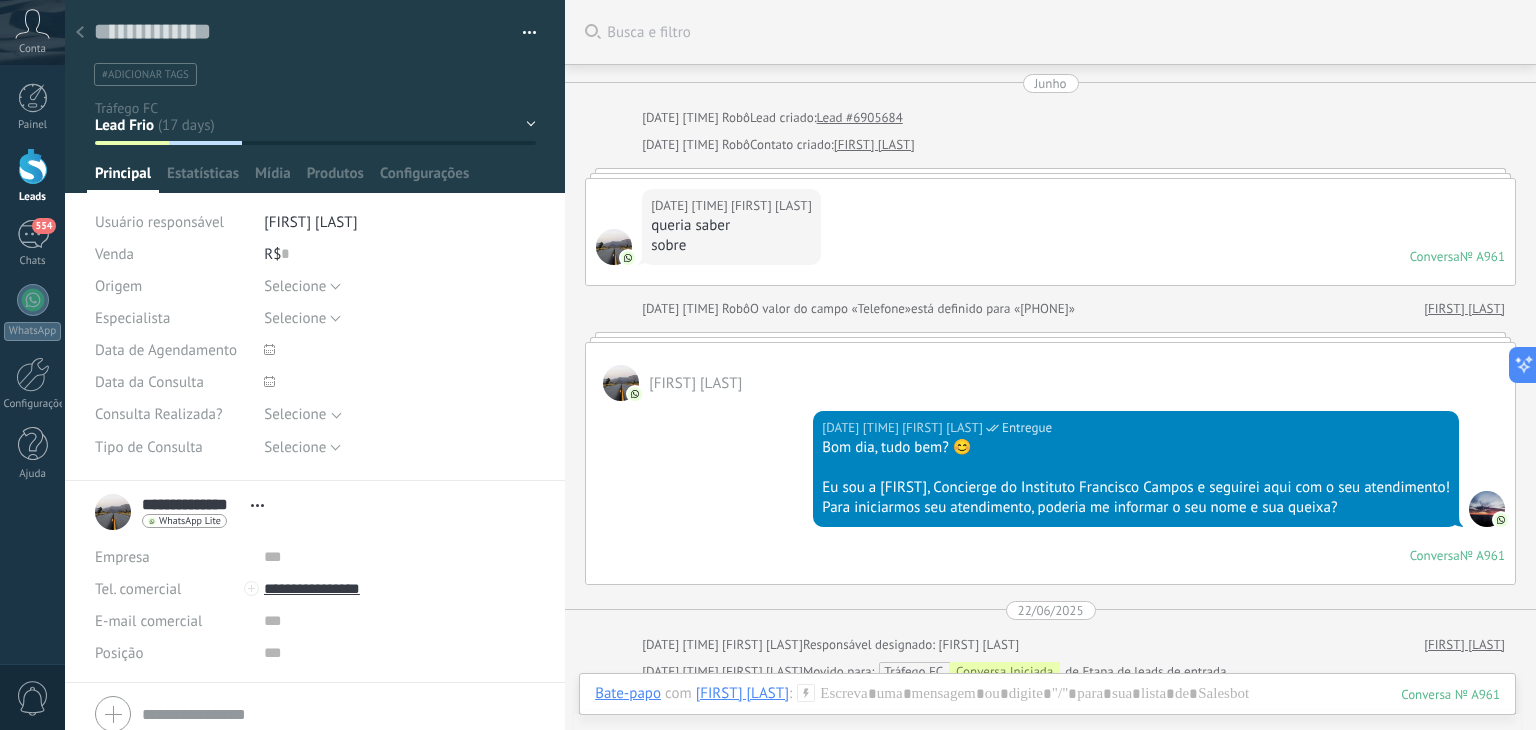 click 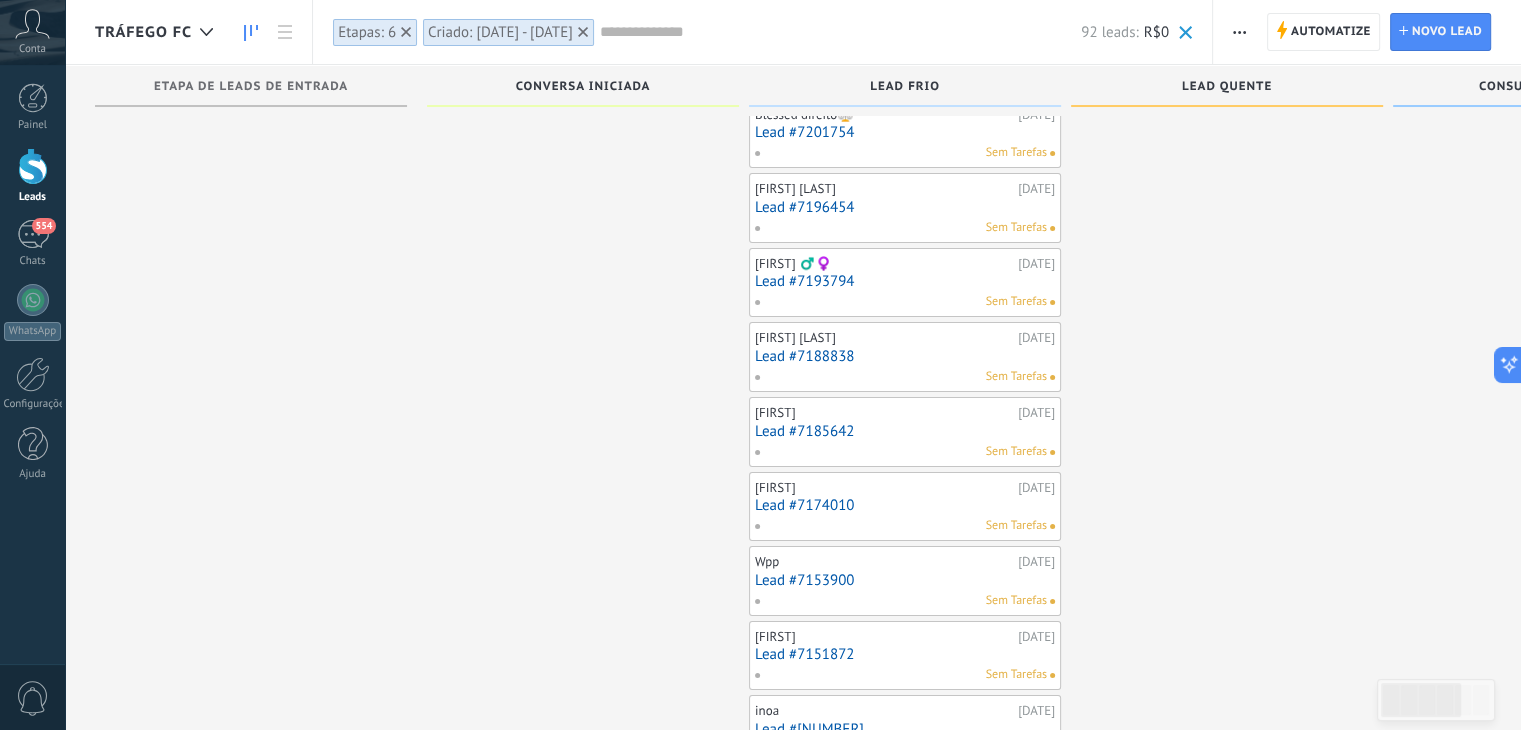 scroll, scrollTop: 0, scrollLeft: 0, axis: both 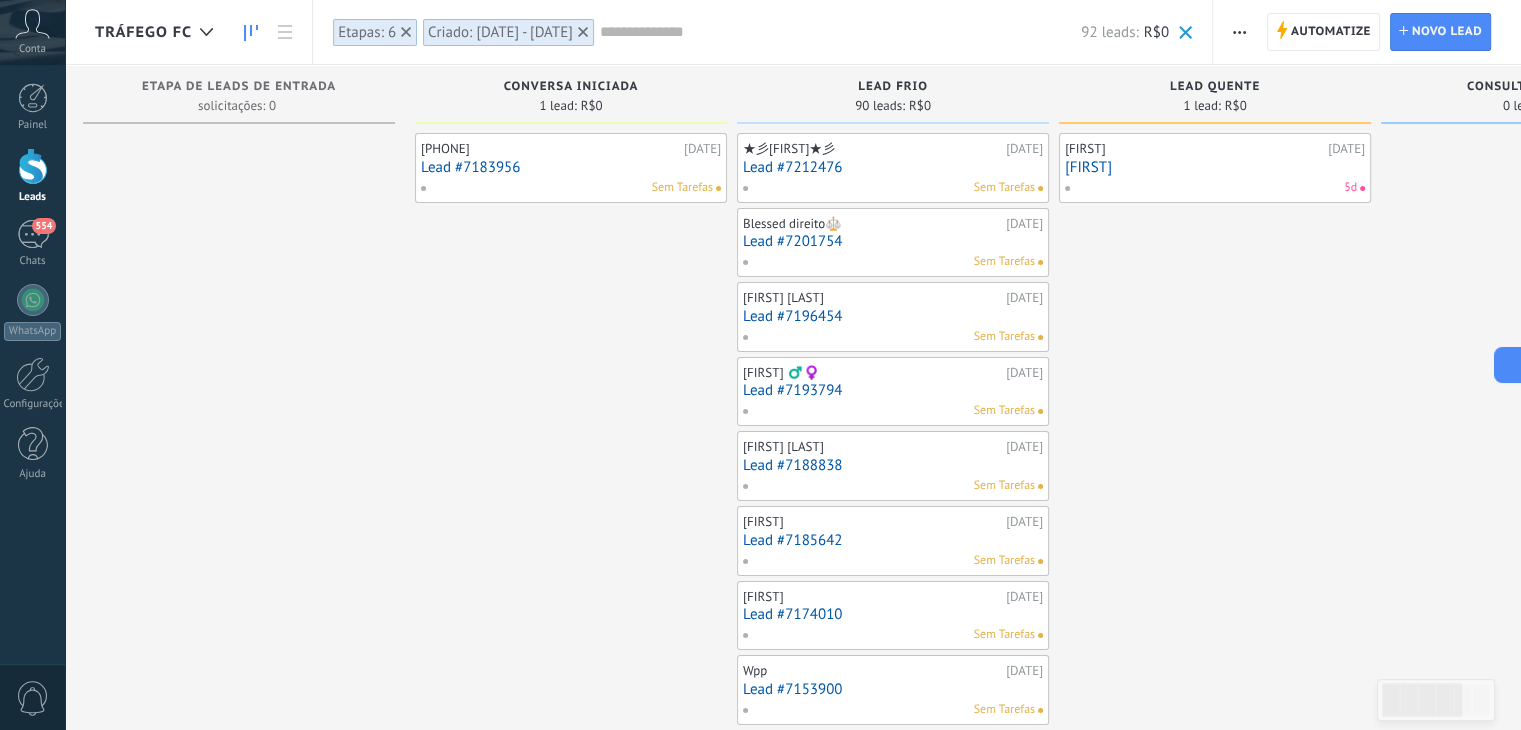 click on "[FIRST]" at bounding box center [1215, 167] 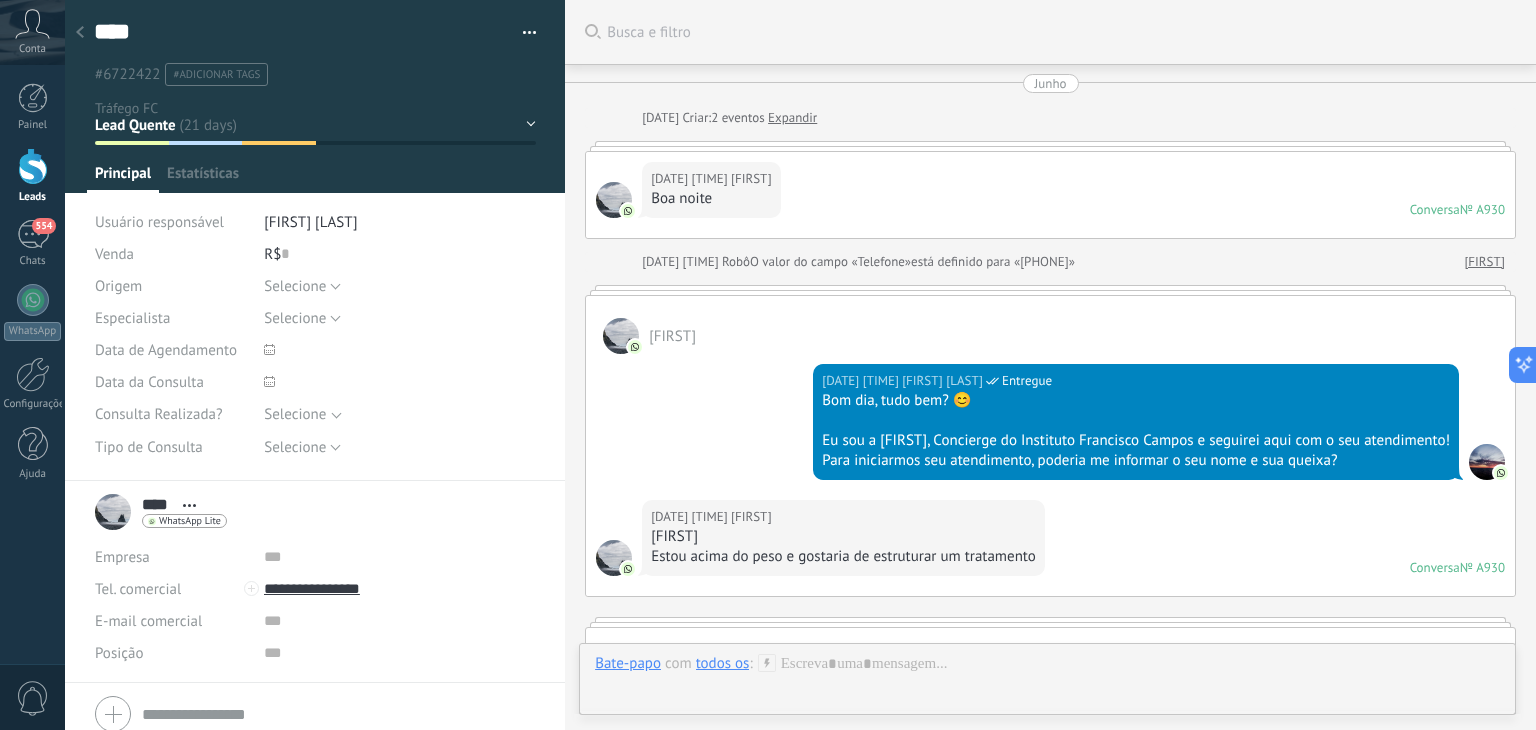 scroll, scrollTop: 2673, scrollLeft: 0, axis: vertical 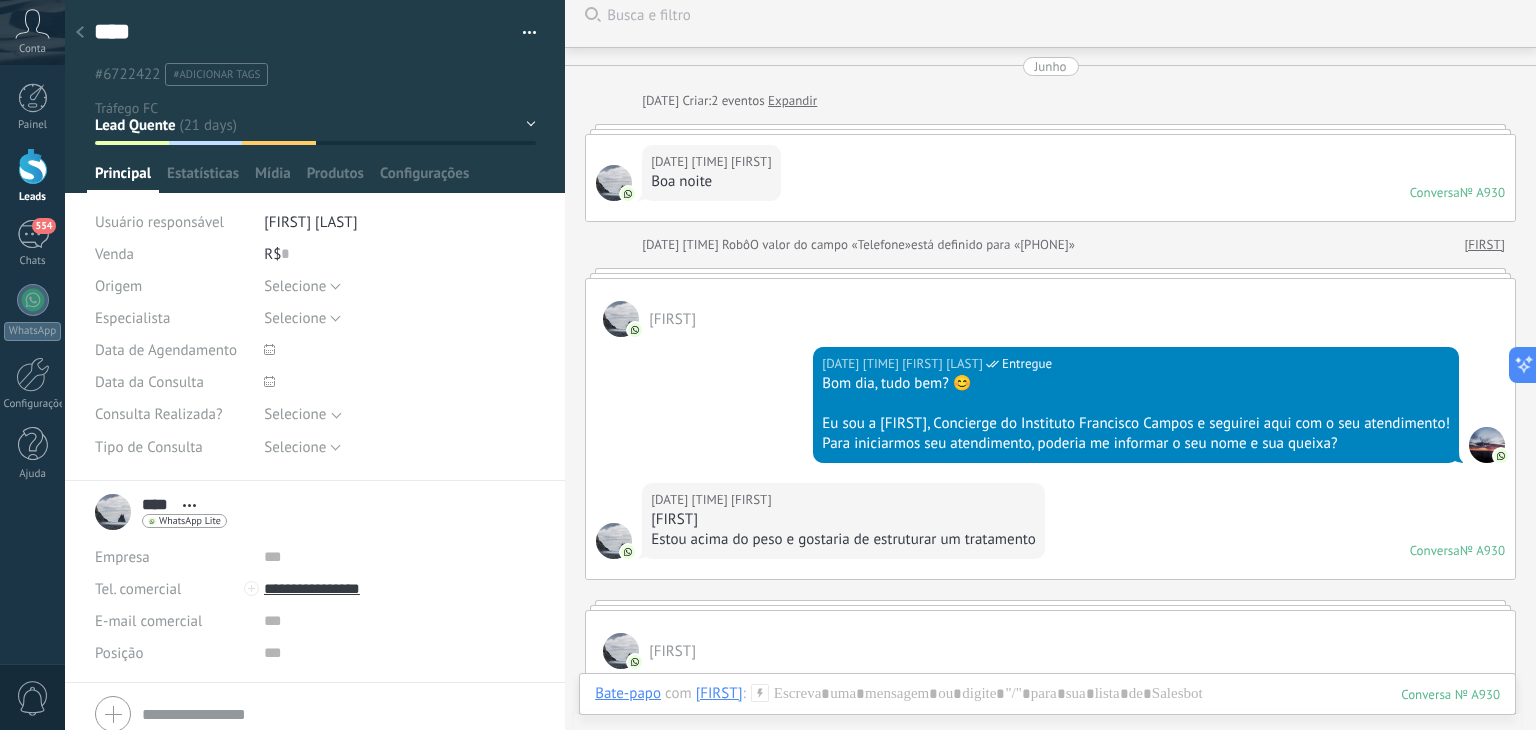 click at bounding box center (80, 33) 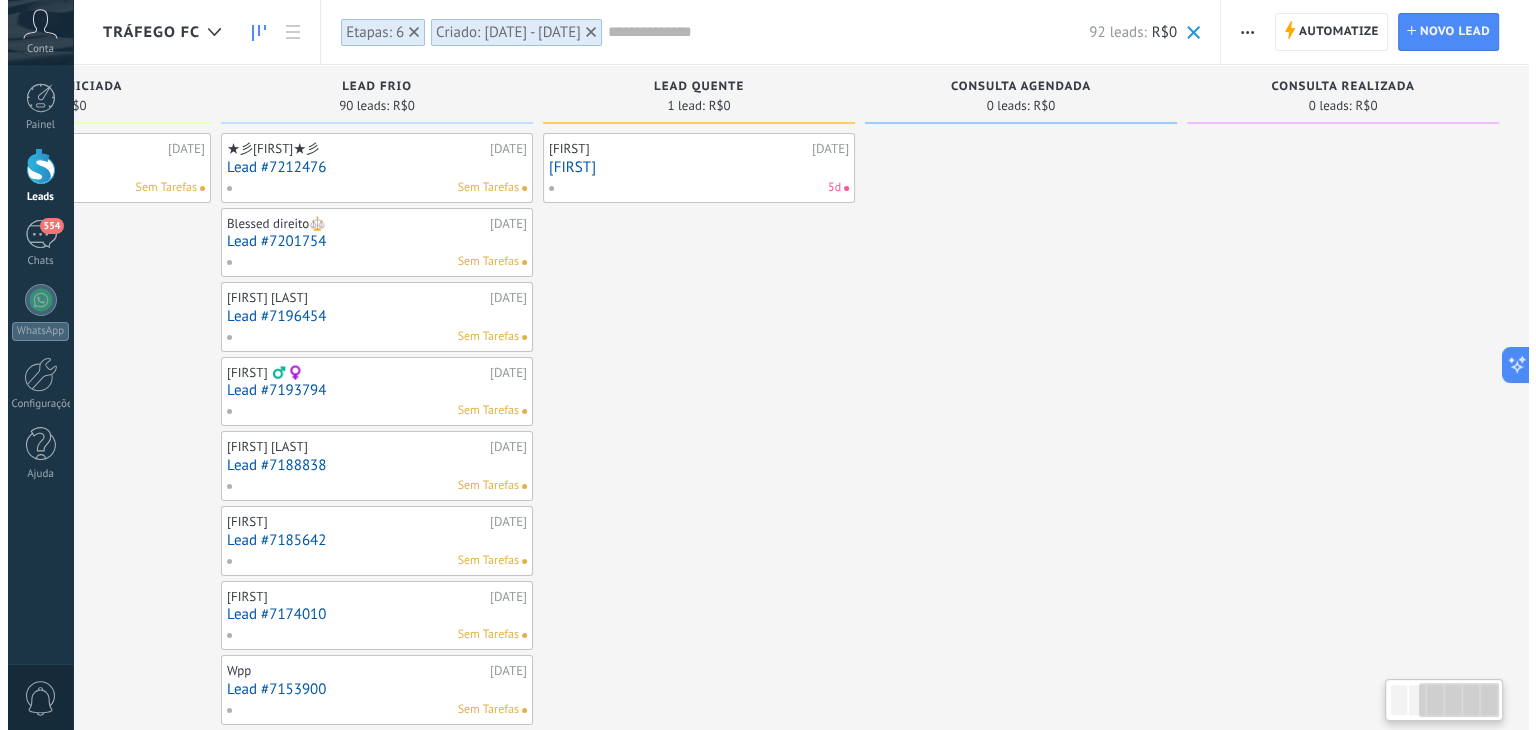 scroll, scrollTop: 0, scrollLeft: 0, axis: both 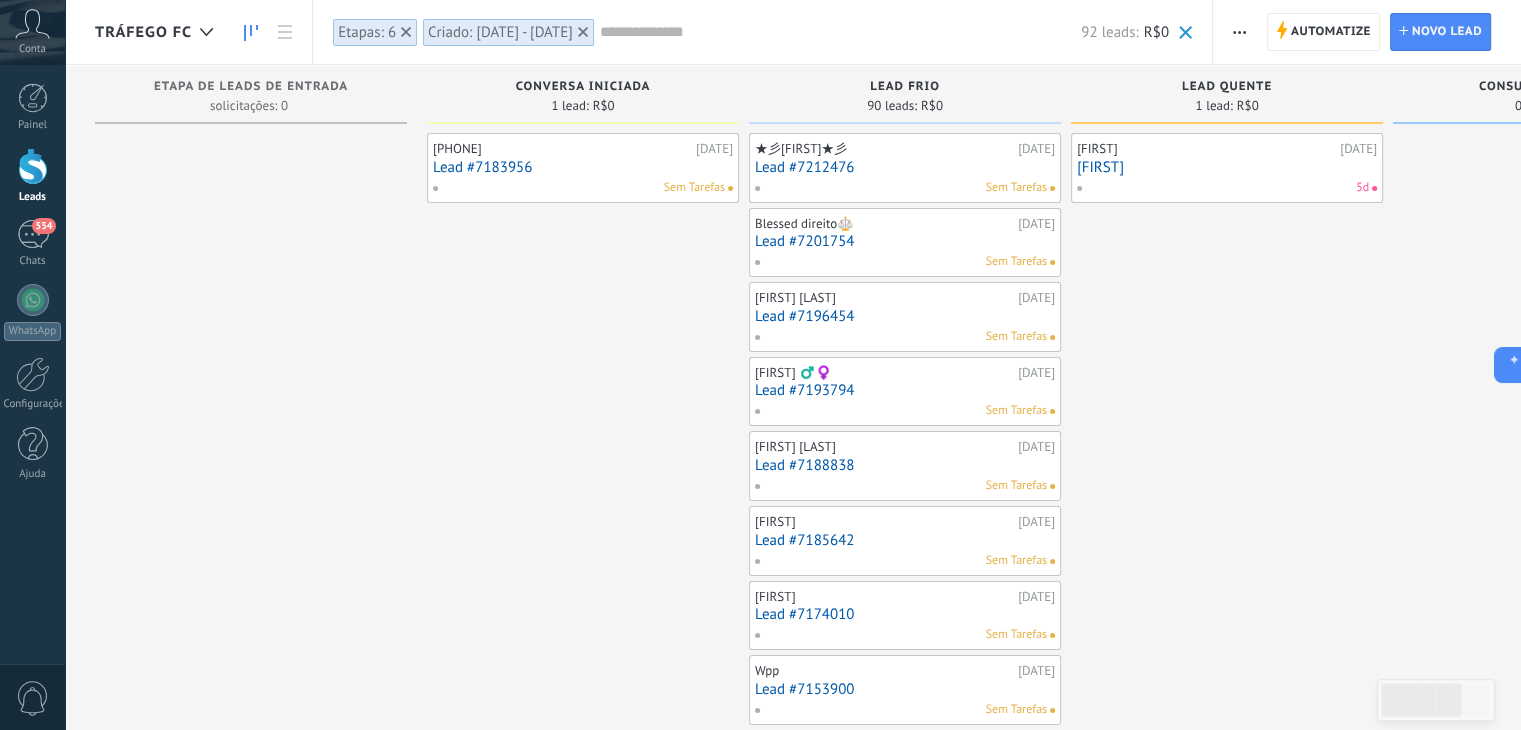 click on "Lead #7183956" at bounding box center [583, 167] 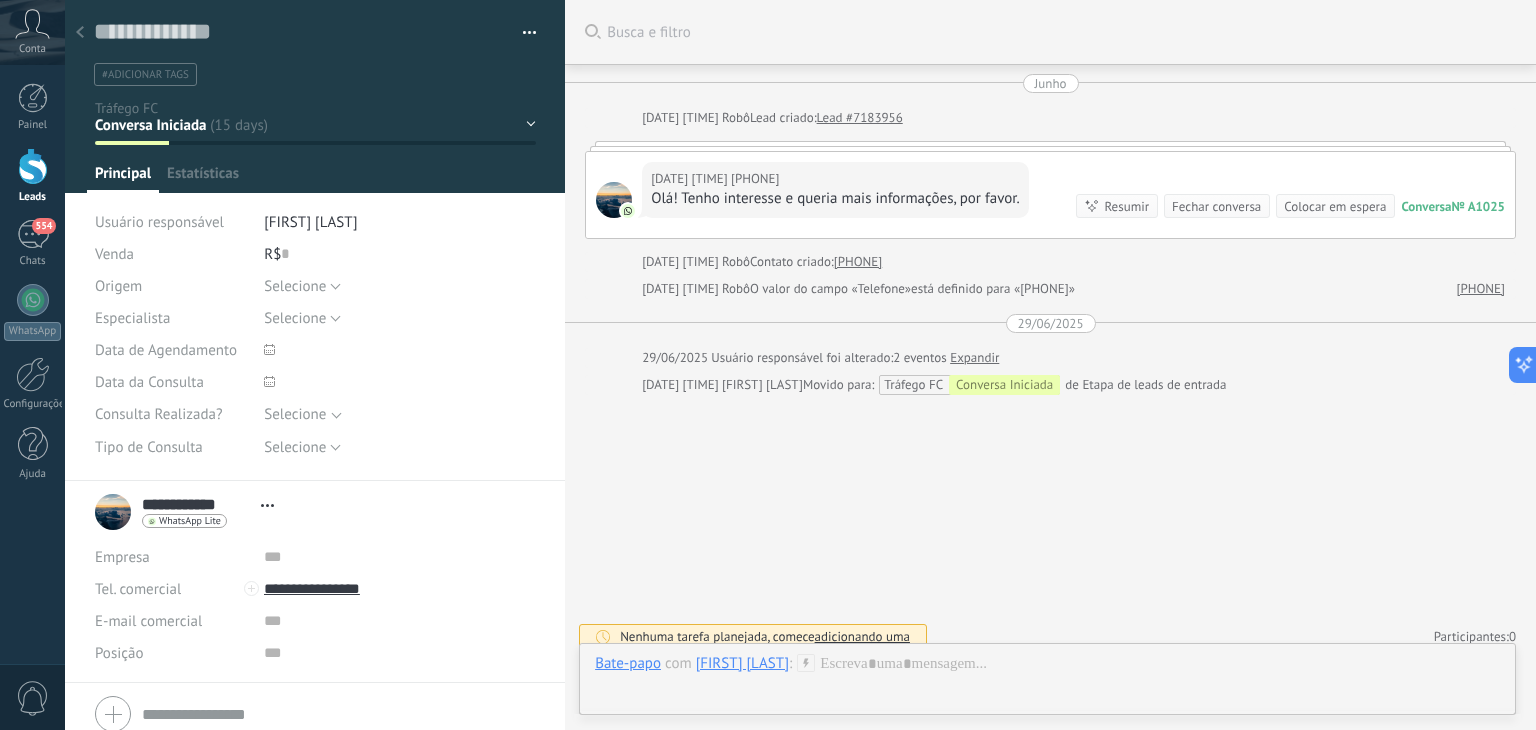 scroll, scrollTop: 29, scrollLeft: 0, axis: vertical 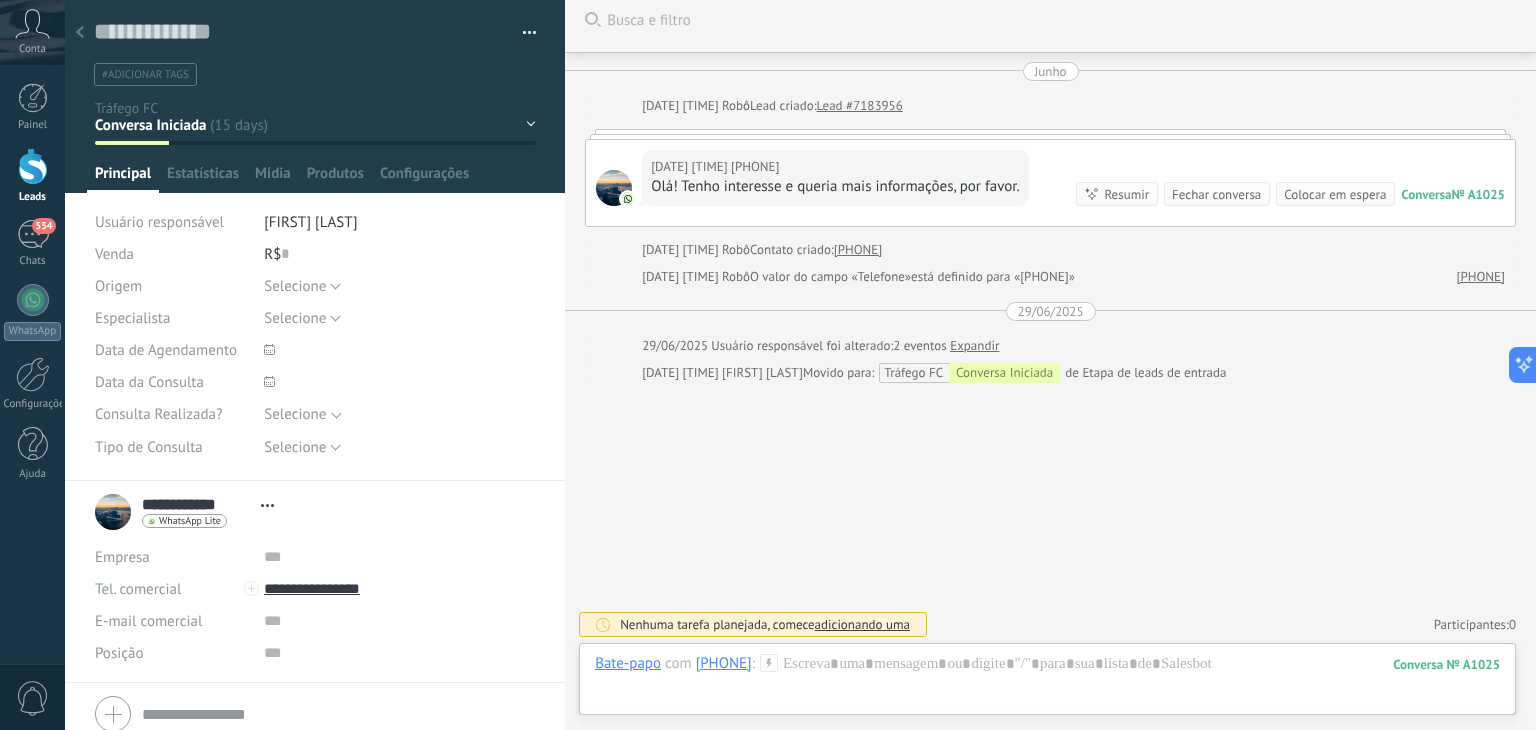 click 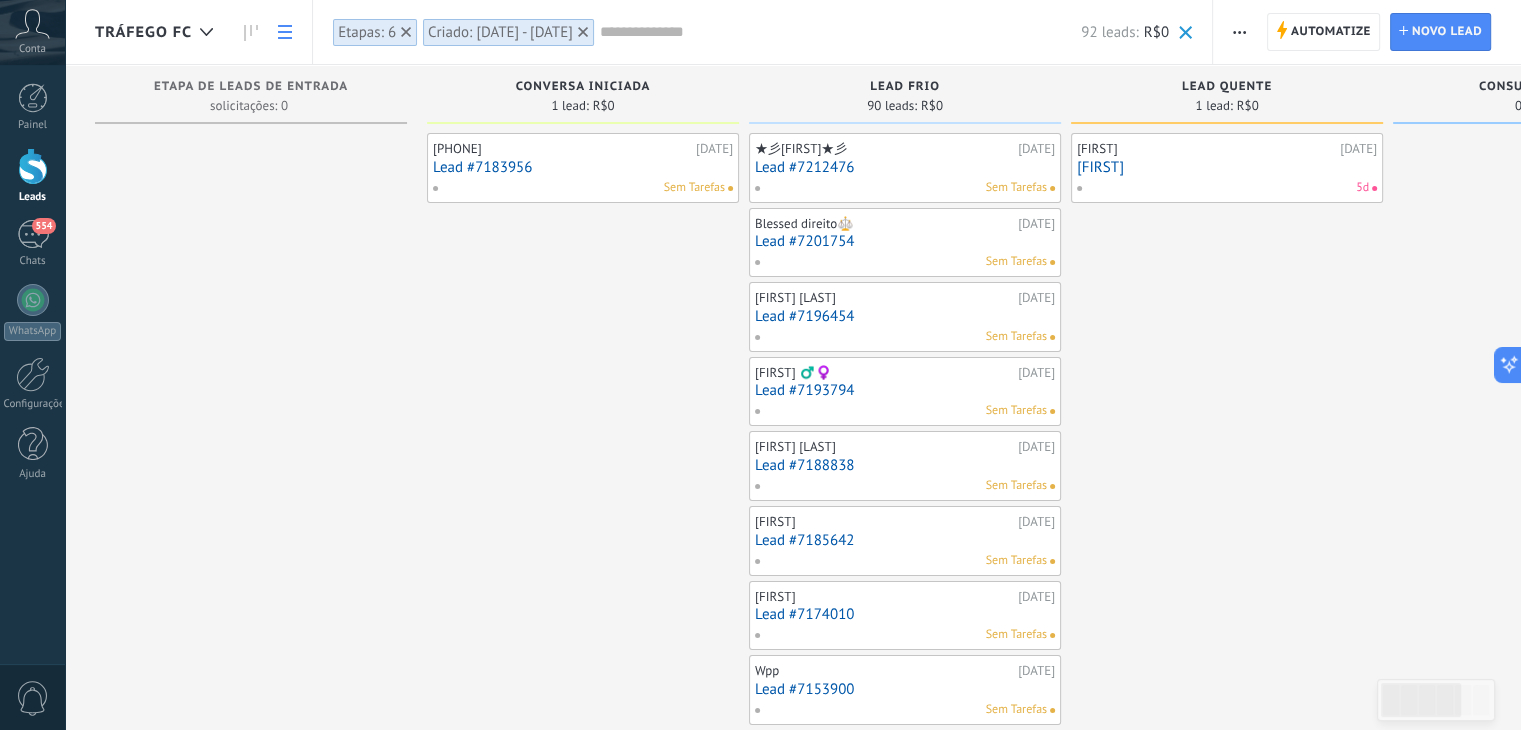 click 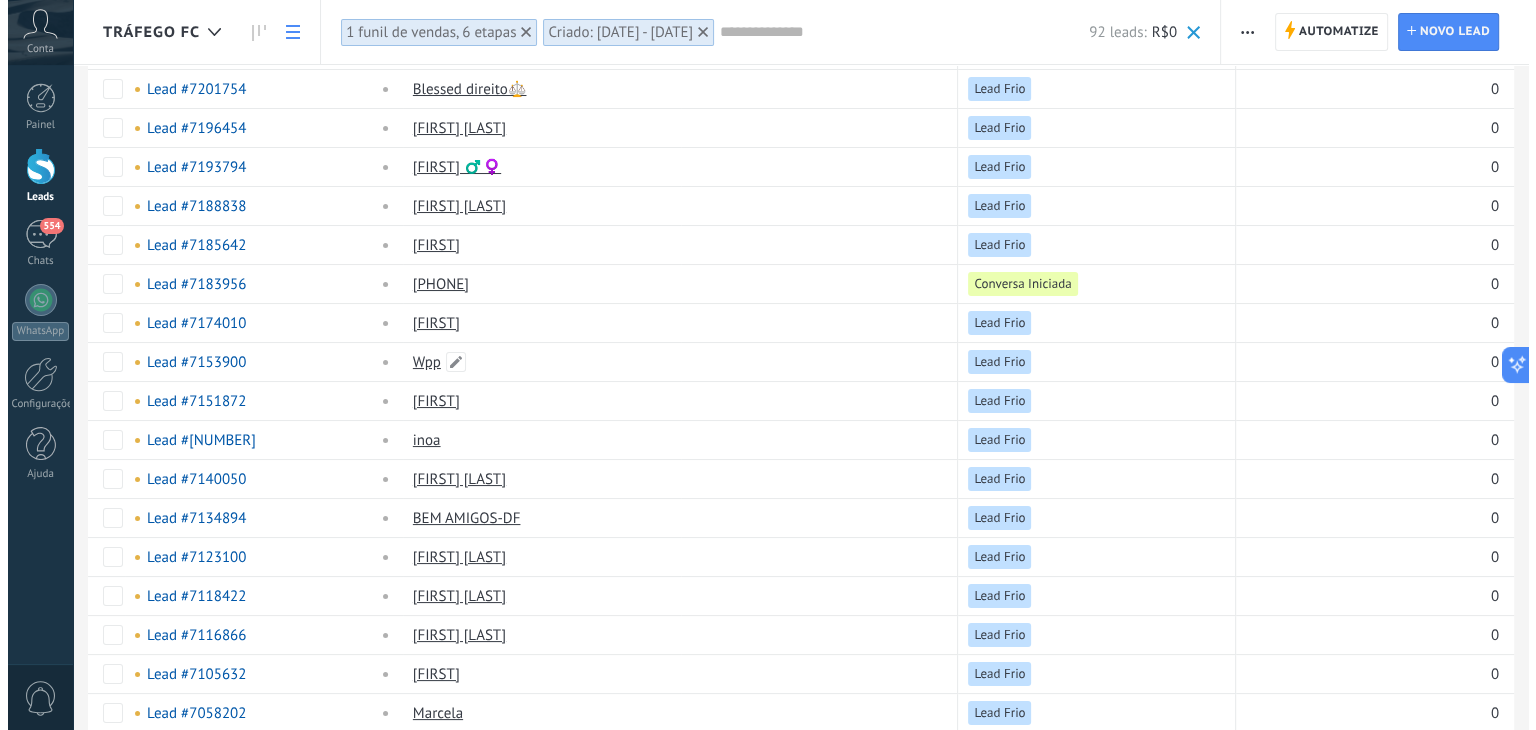 scroll, scrollTop: 0, scrollLeft: 0, axis: both 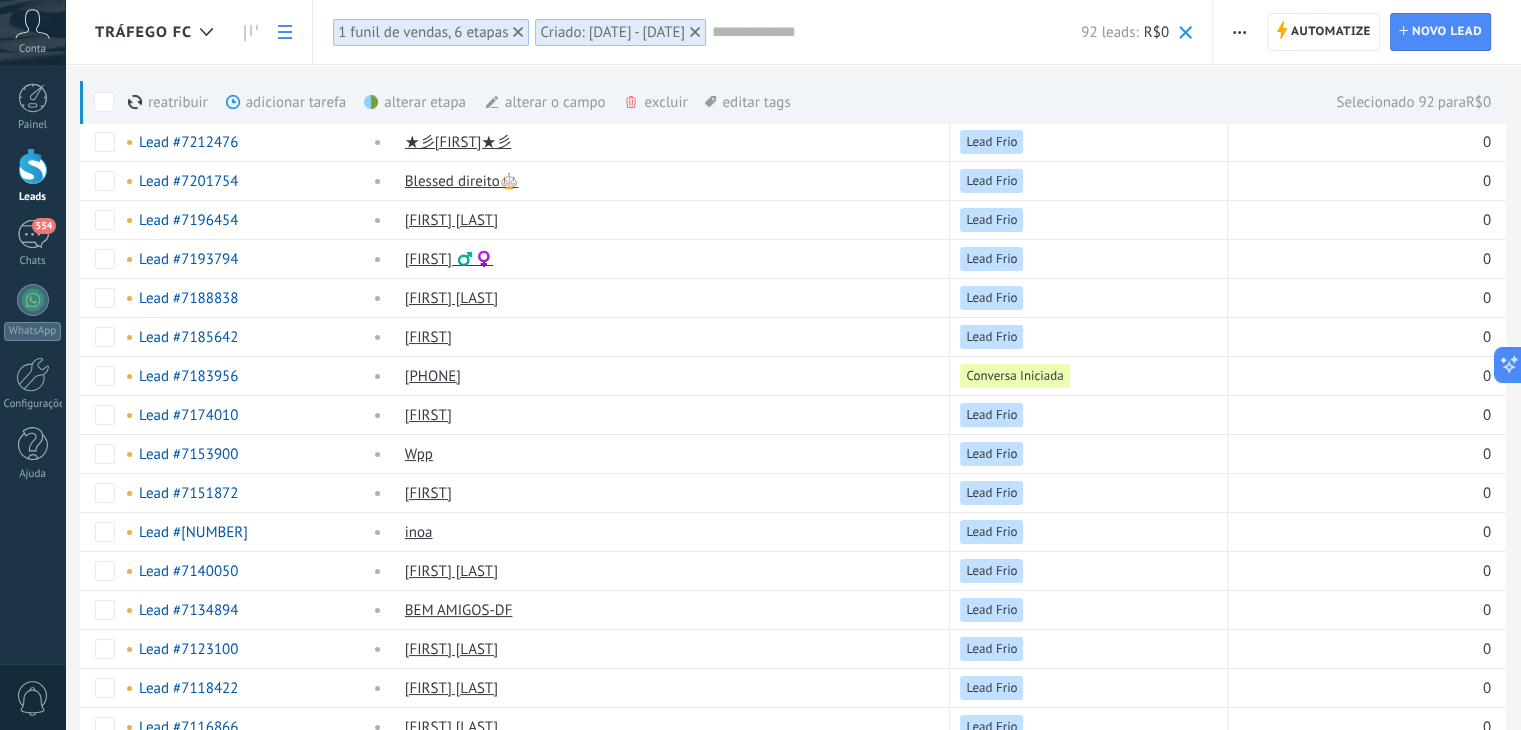 click on "alterar etapa mais" at bounding box center [451, 102] 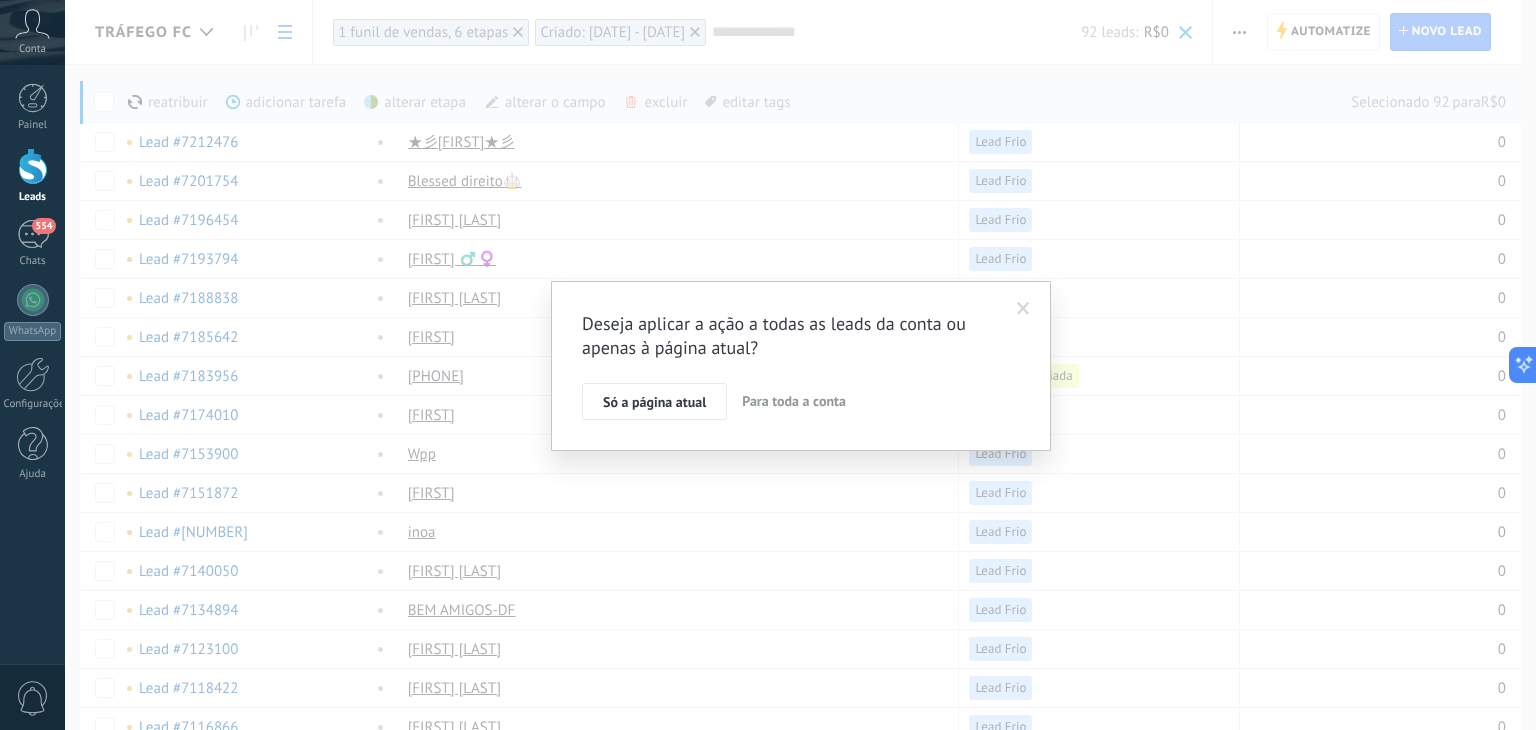 click on "Para toda a conta" at bounding box center [794, 401] 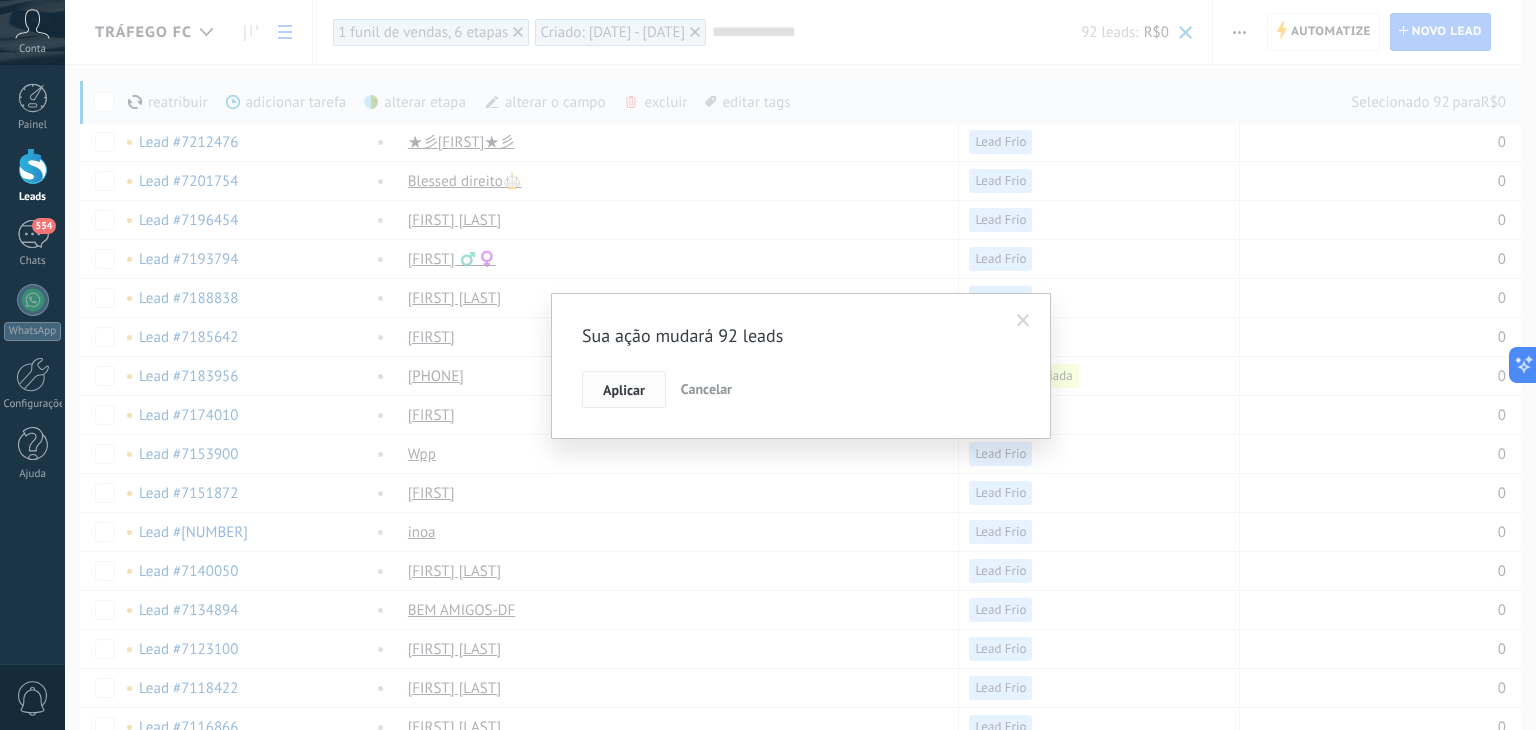 click on "Aplicar" at bounding box center [624, 390] 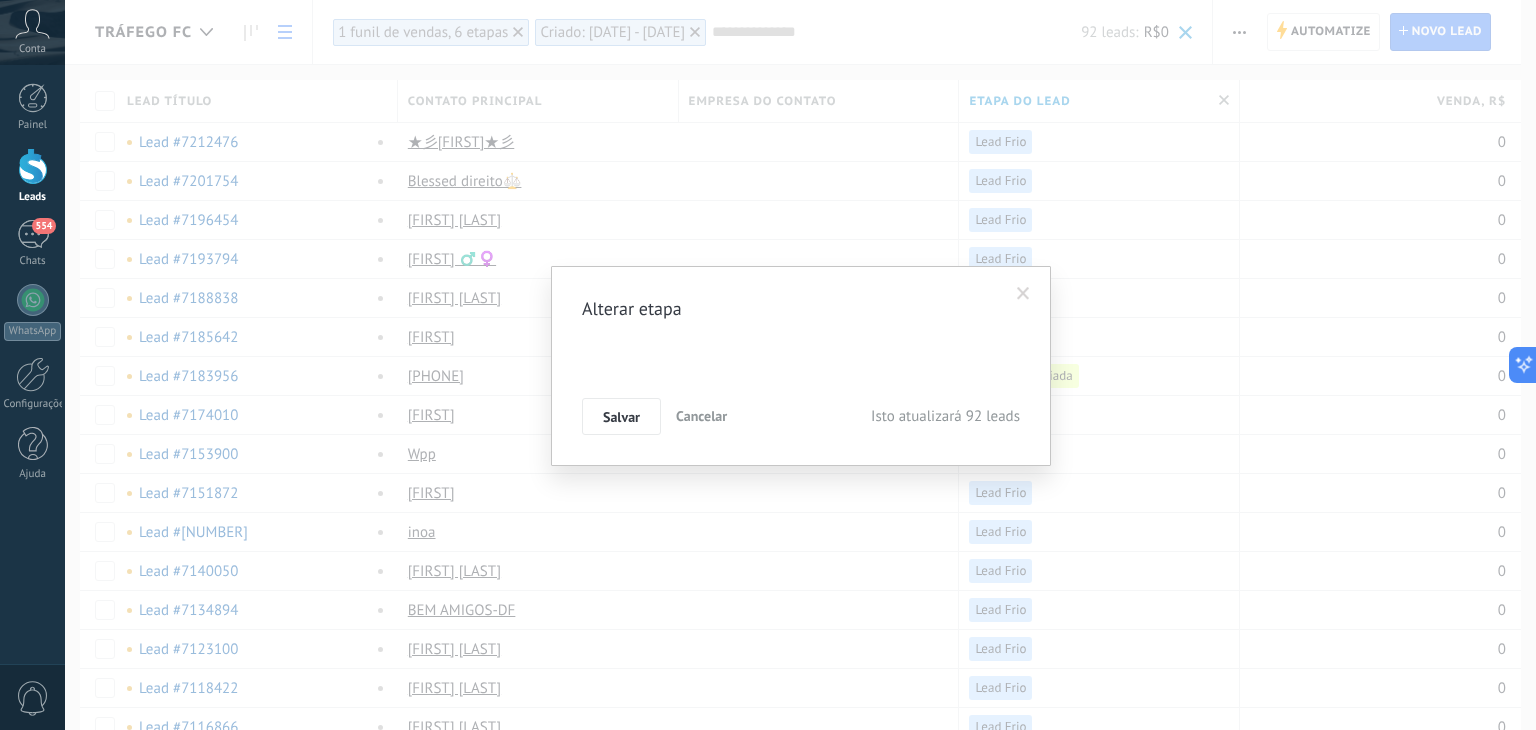 click on "Conversa Iniciada Lead Frio Lead Quente Consulta Agendada Consulta Realizada Venda Ganha Venda perdida" at bounding box center [0, 0] 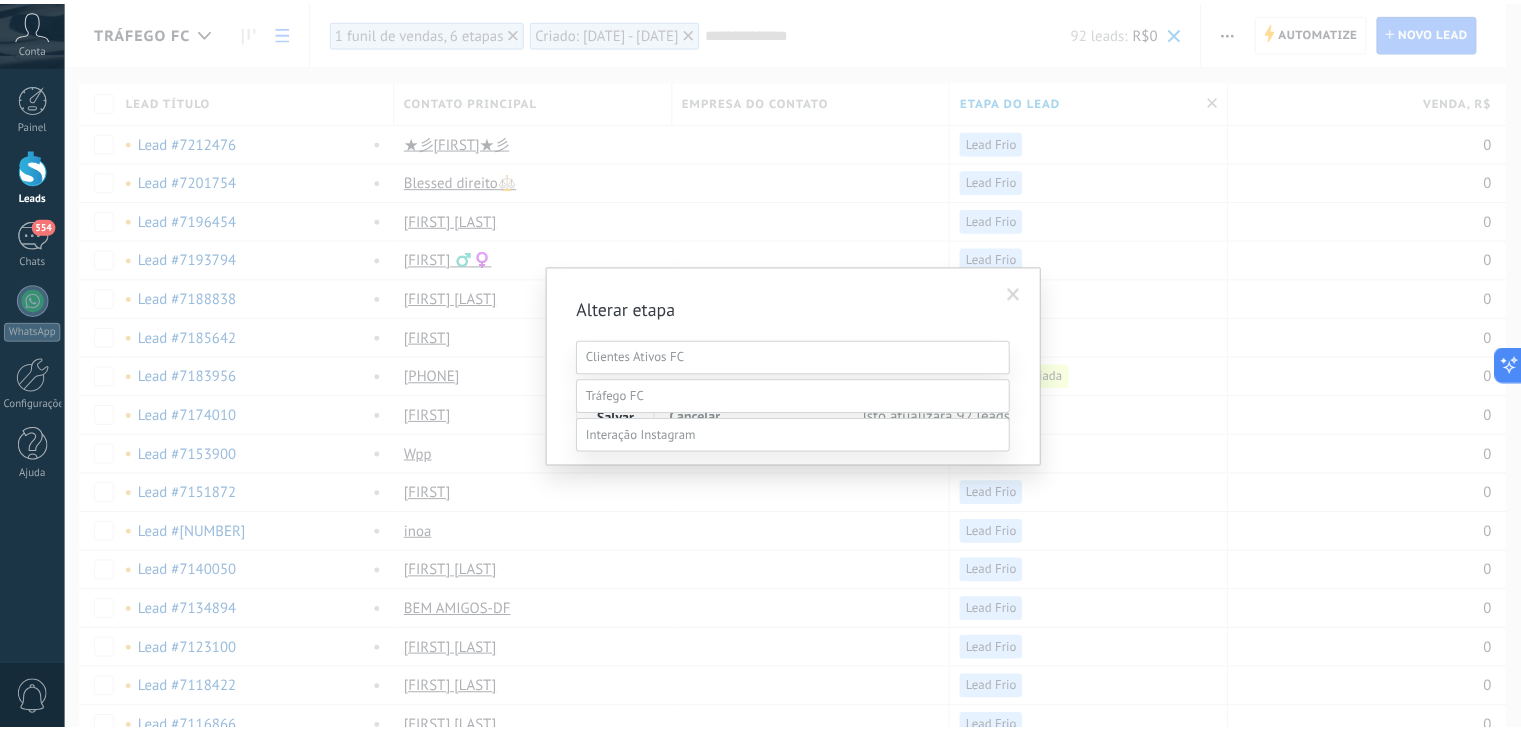 scroll, scrollTop: 39, scrollLeft: 0, axis: vertical 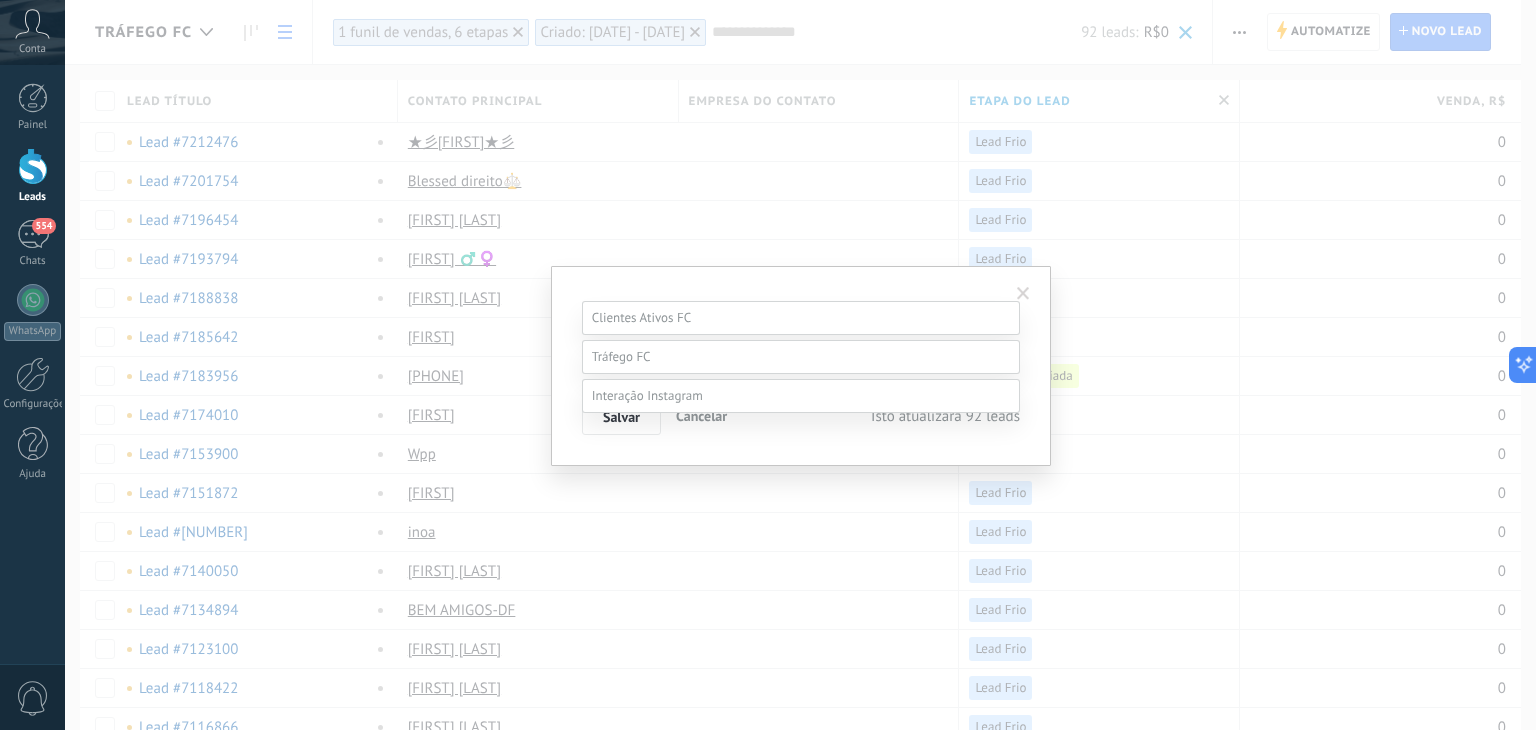 click on "Venda perdida" at bounding box center (0, 0) 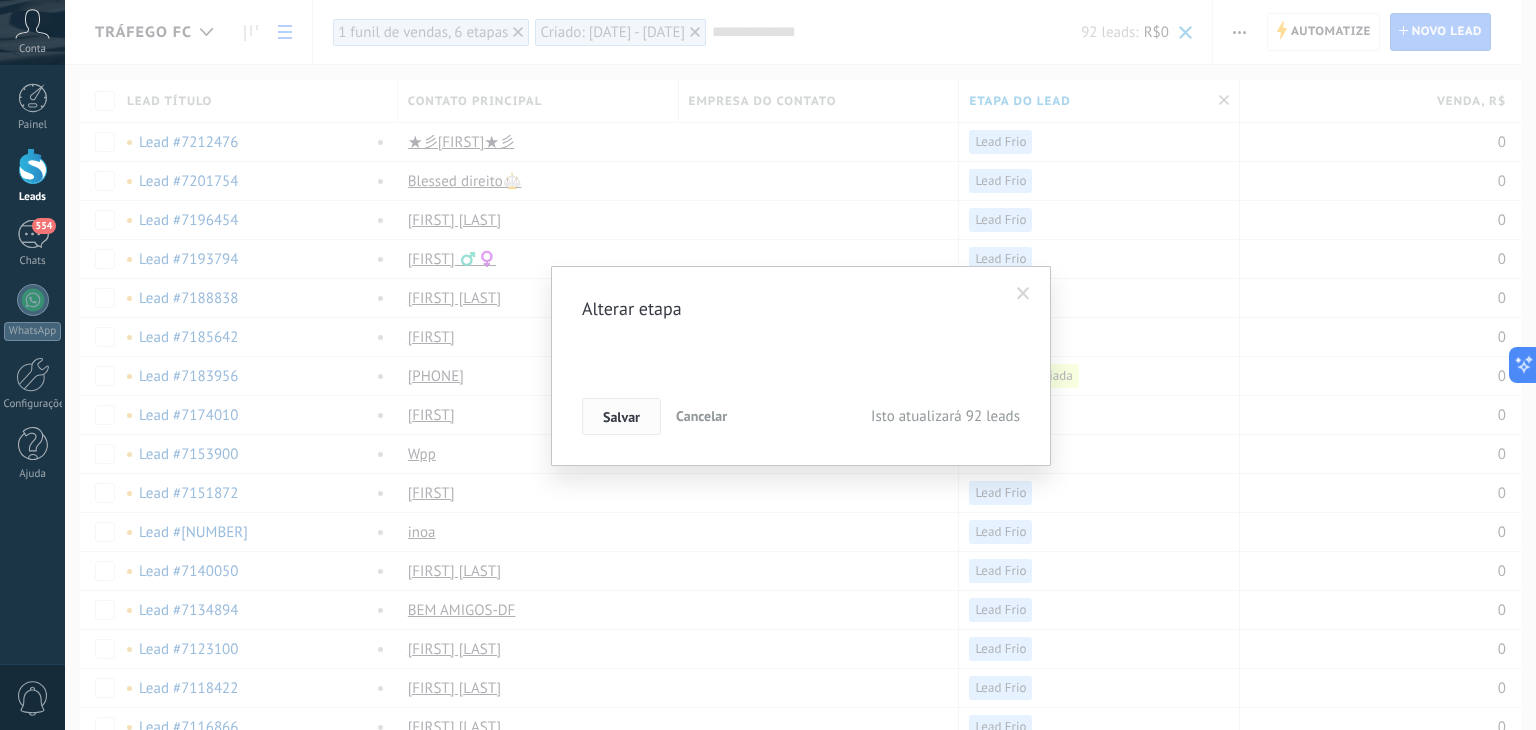 click on "Salvar" at bounding box center [621, 417] 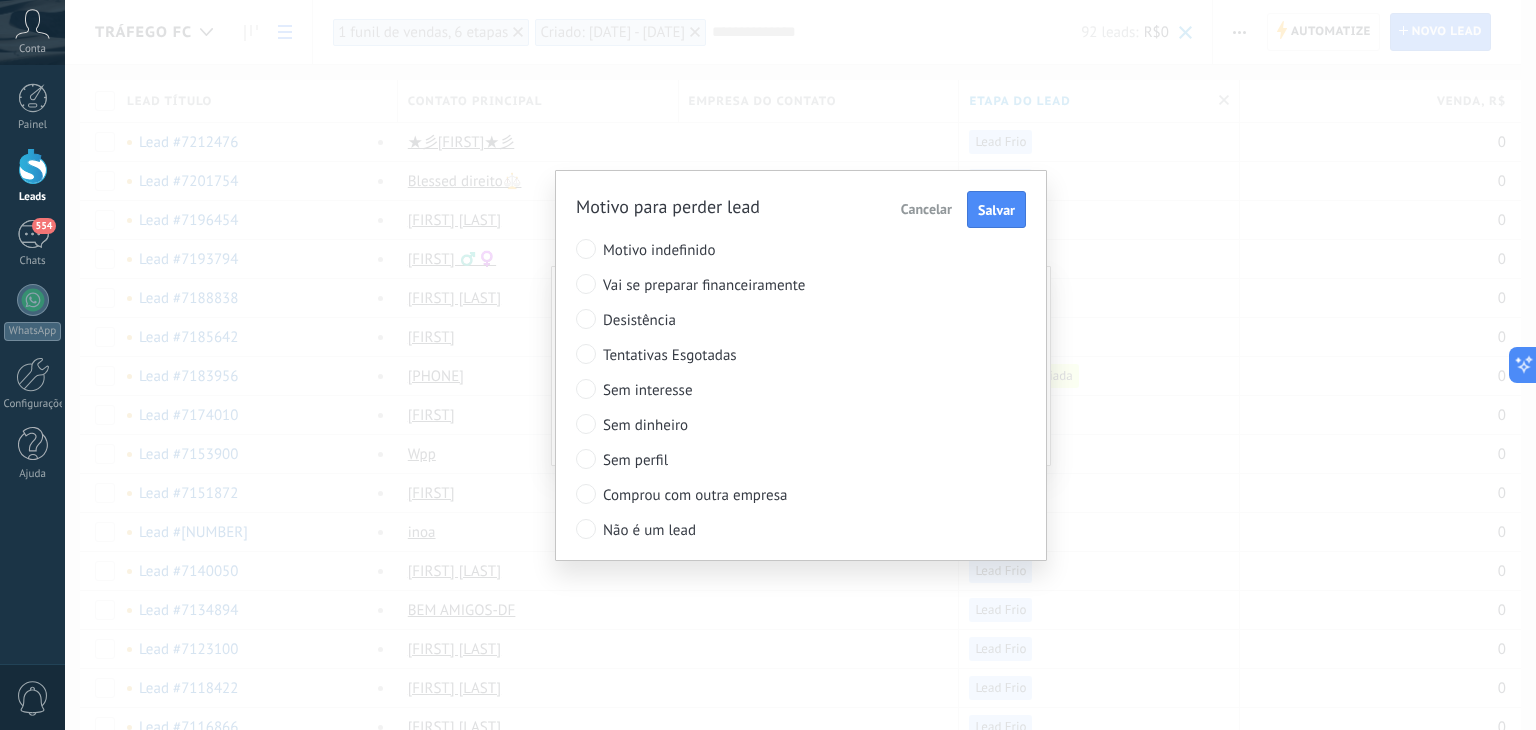 click on "Tentativas Esgotadas" at bounding box center [764, 355] 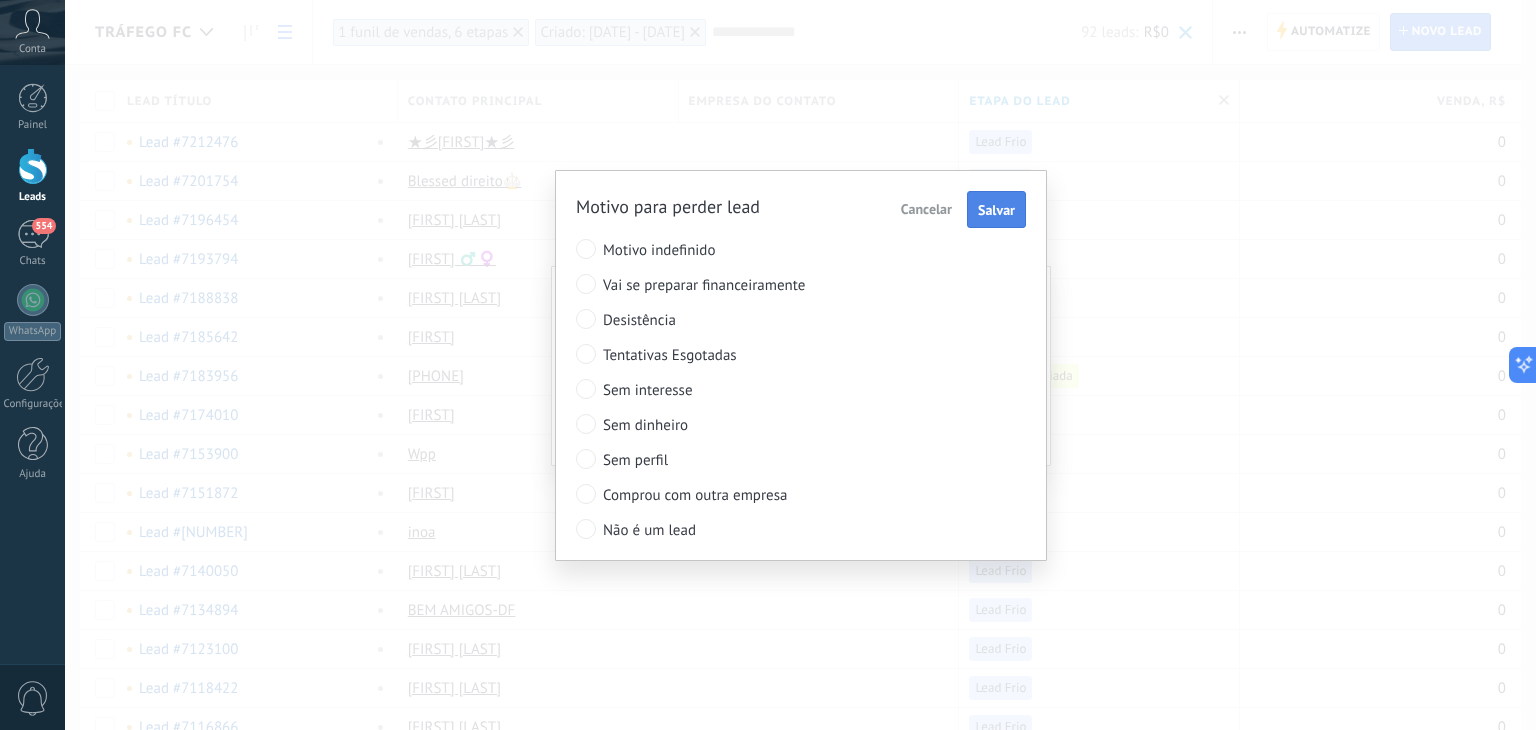 click on "Salvar" at bounding box center (996, 210) 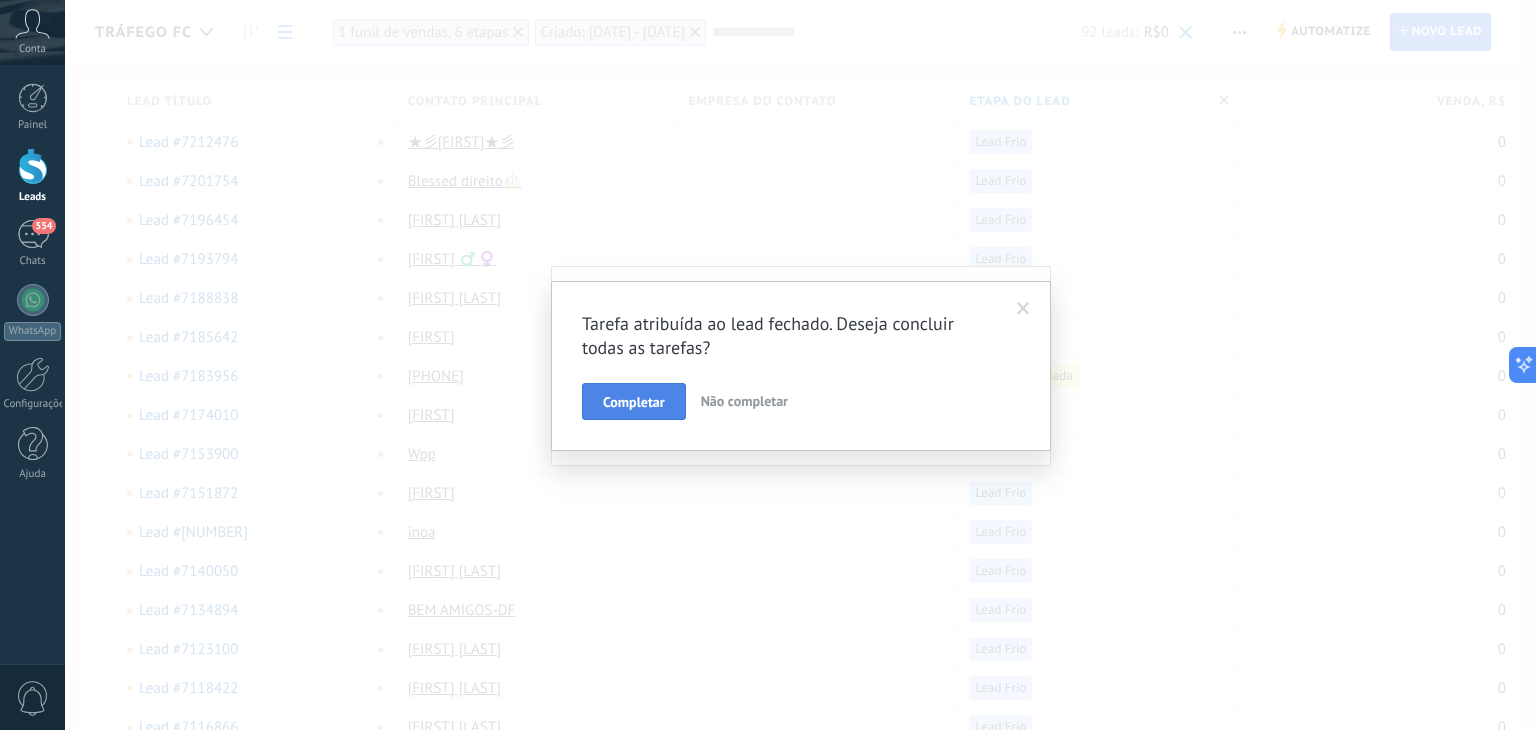 click on "Completar" at bounding box center [634, 402] 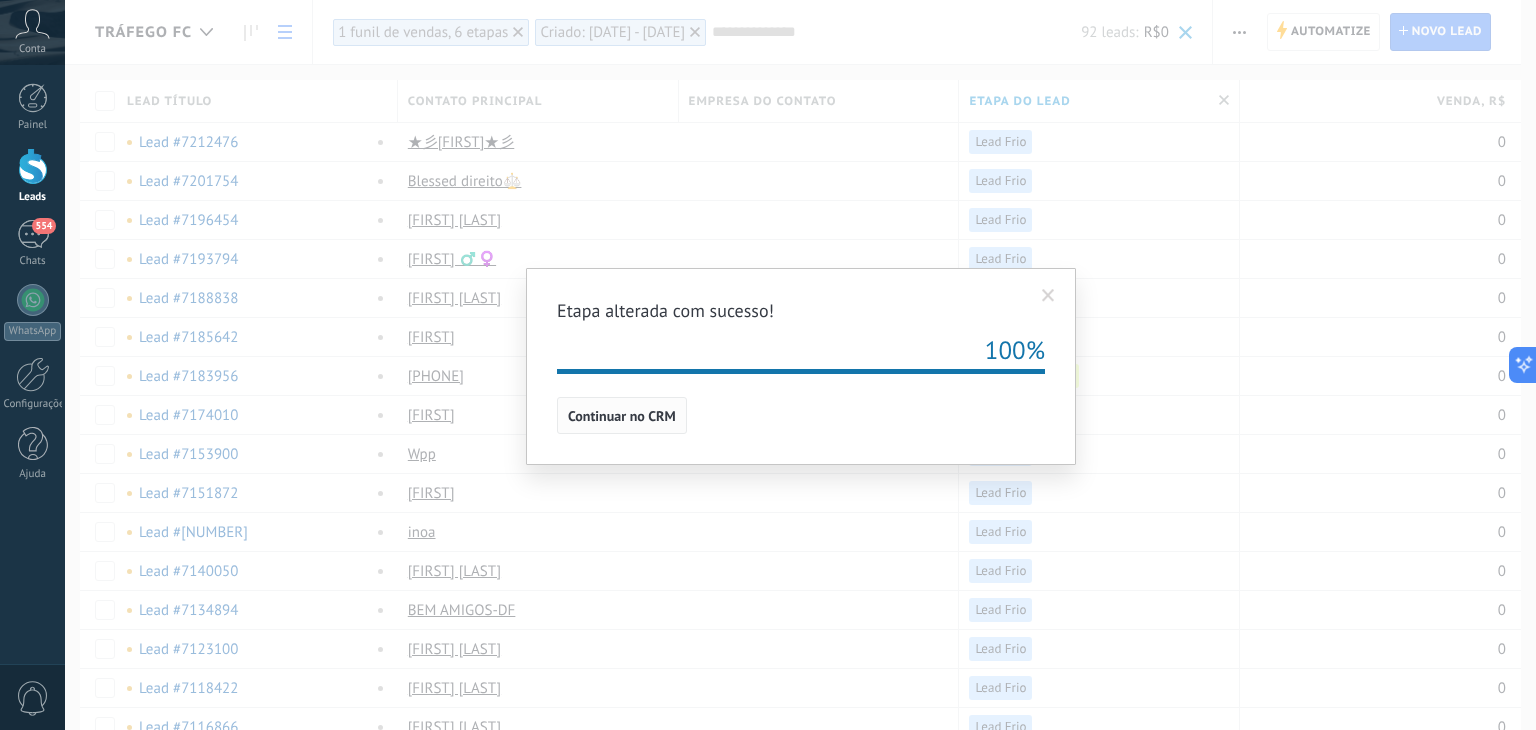 click on "Continuar no CRM" at bounding box center [801, 416] 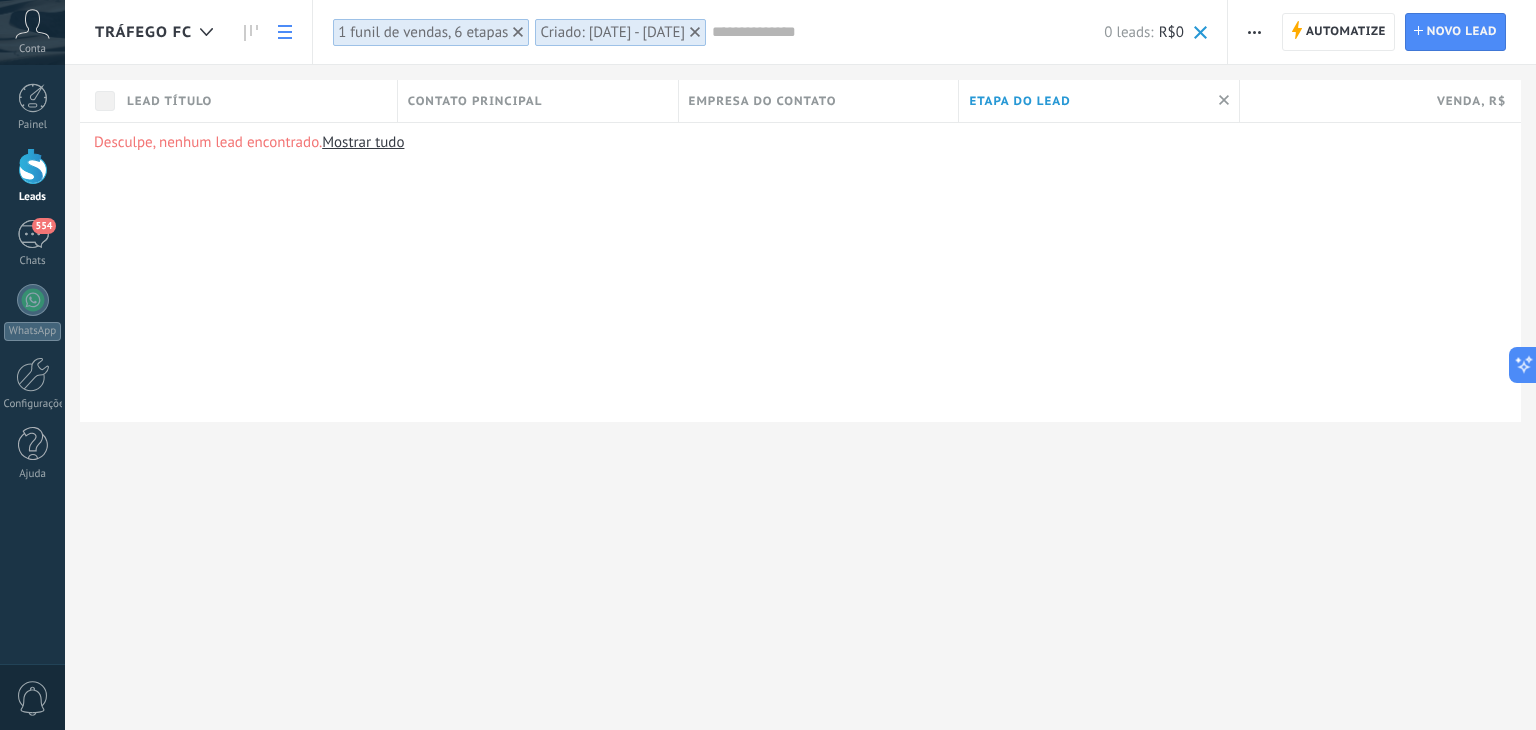 click 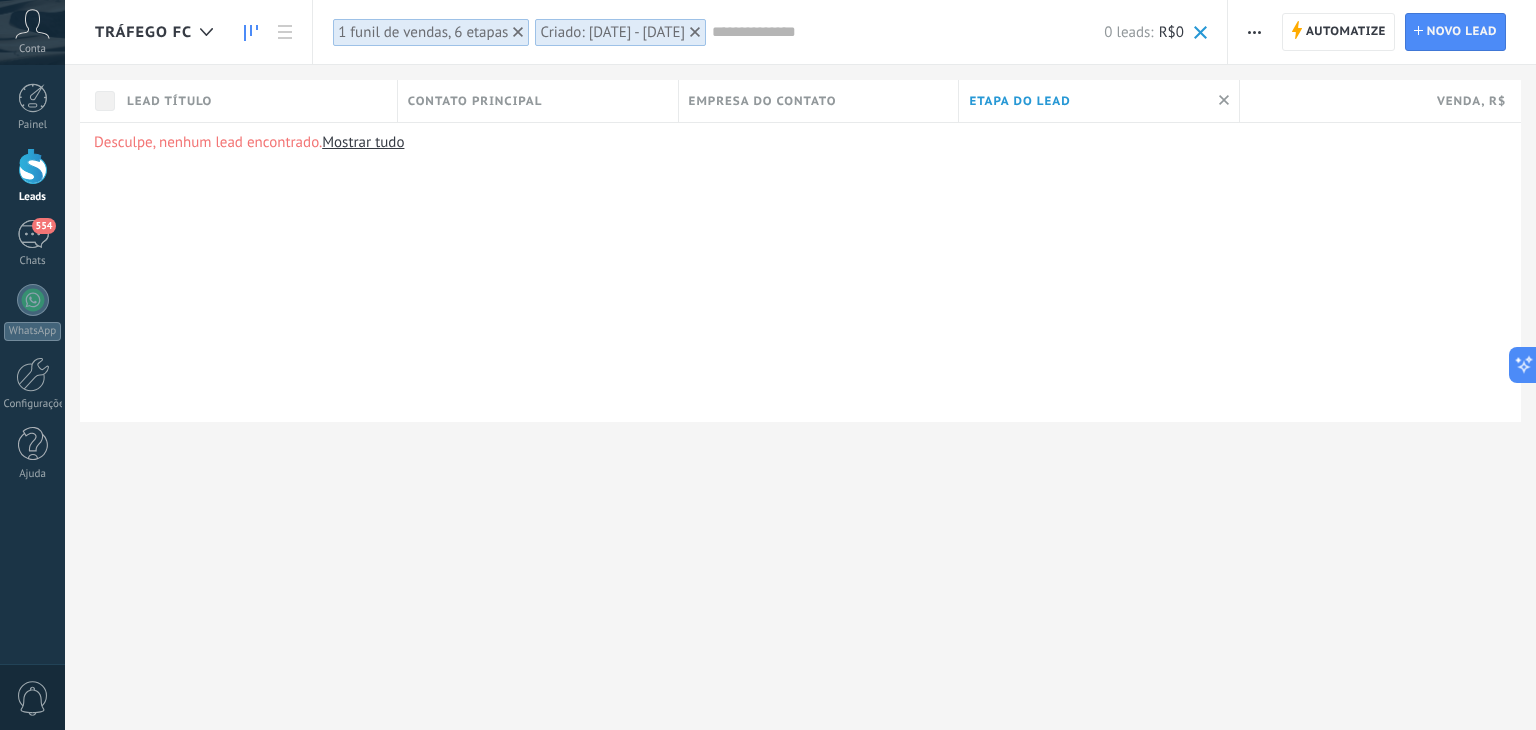 click 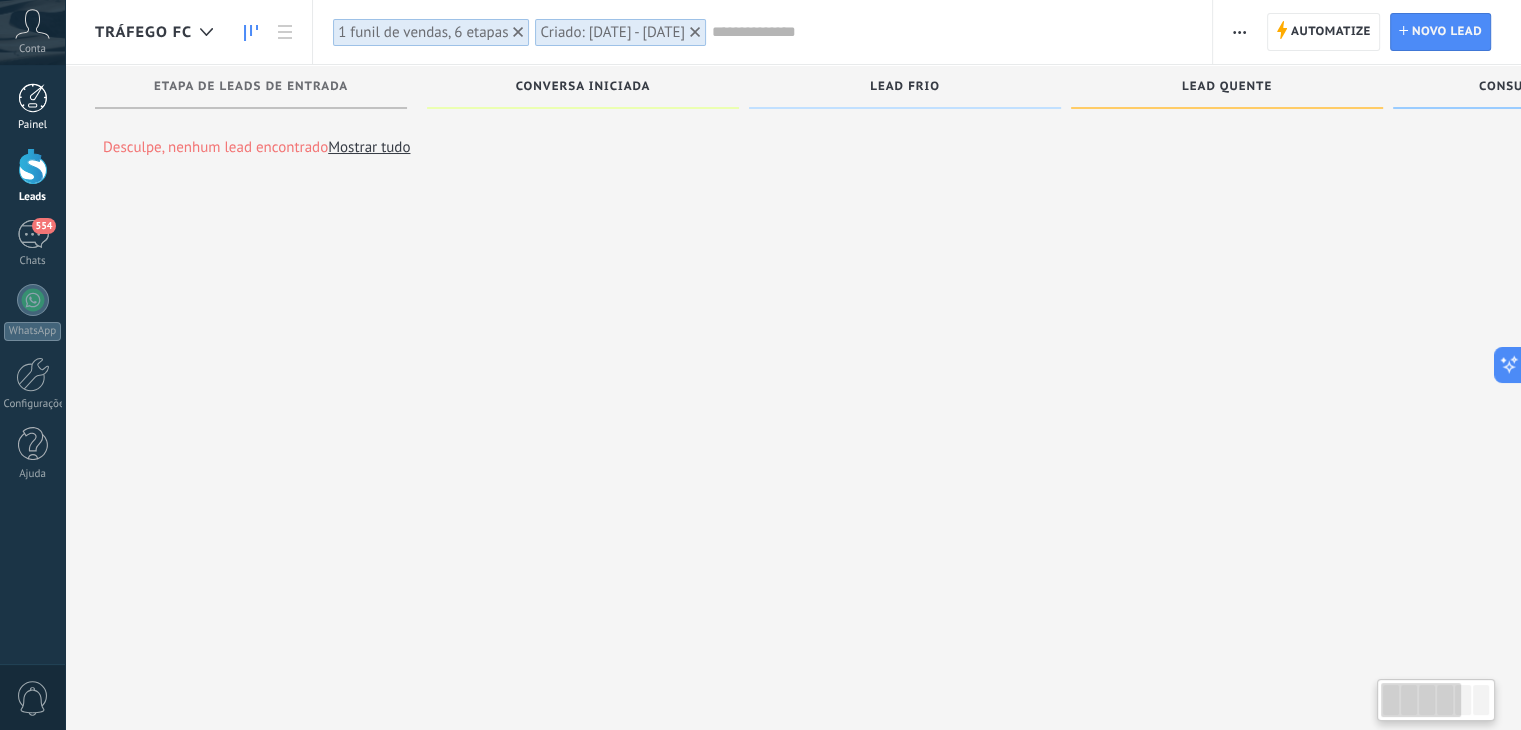 click at bounding box center [33, 98] 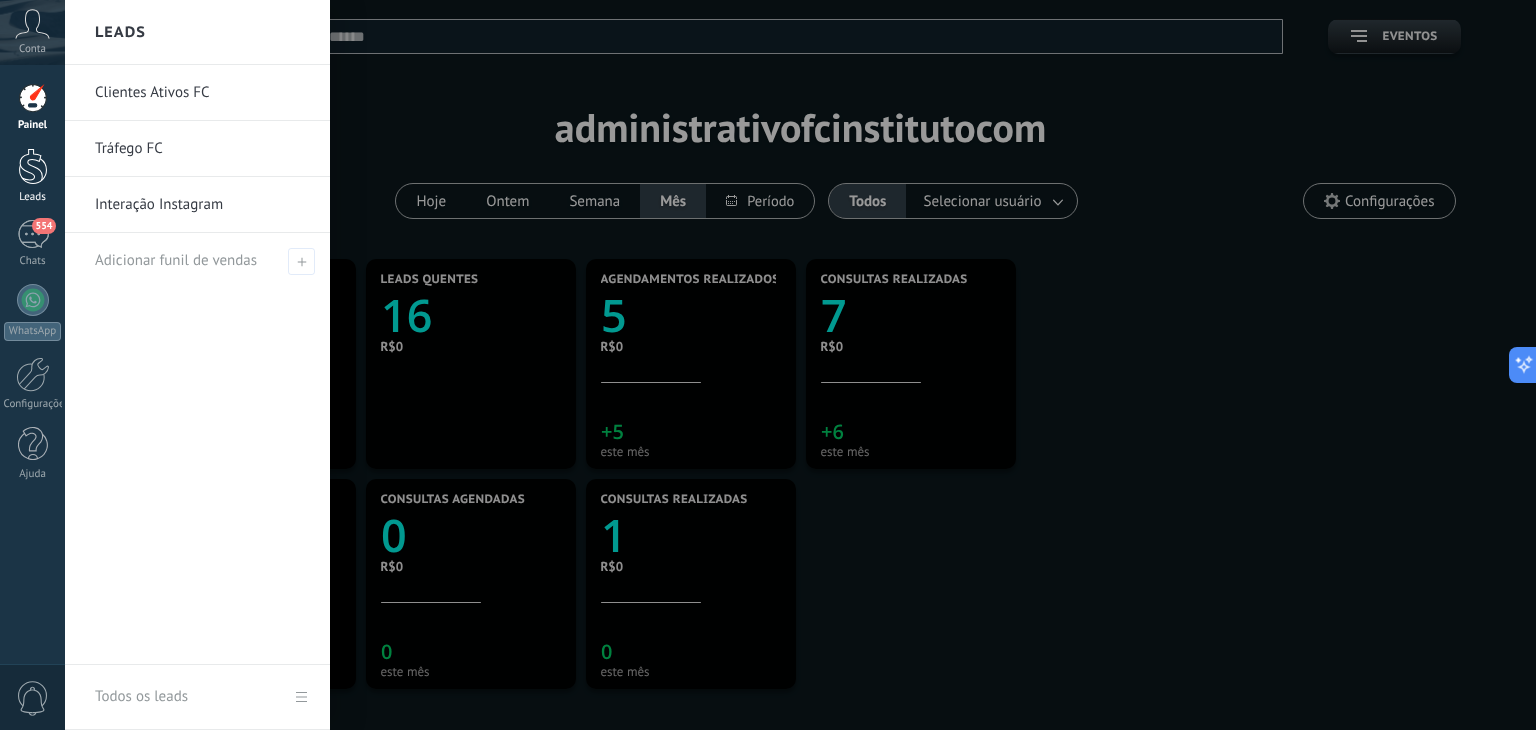 click on "Leads" at bounding box center [32, 176] 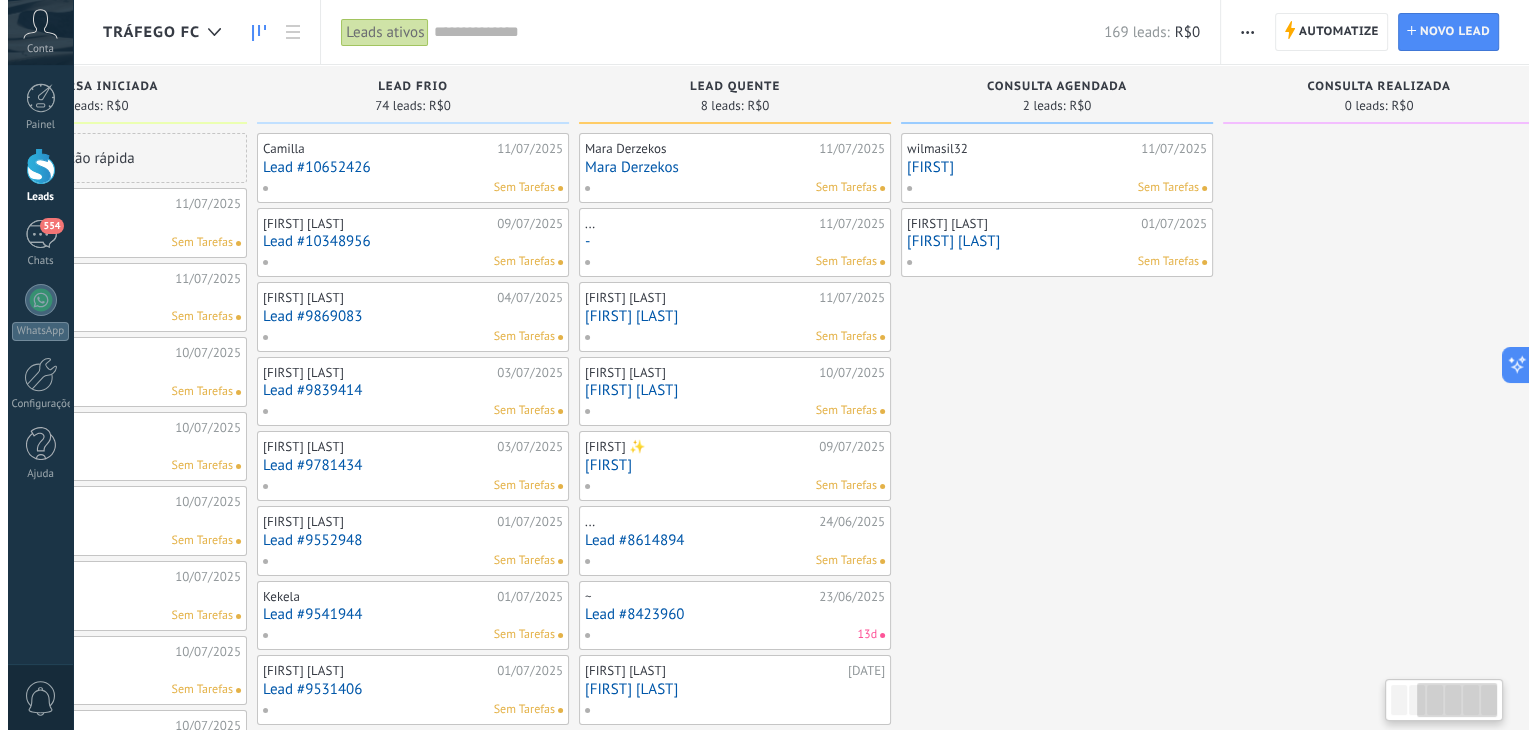 scroll, scrollTop: 0, scrollLeft: 511, axis: horizontal 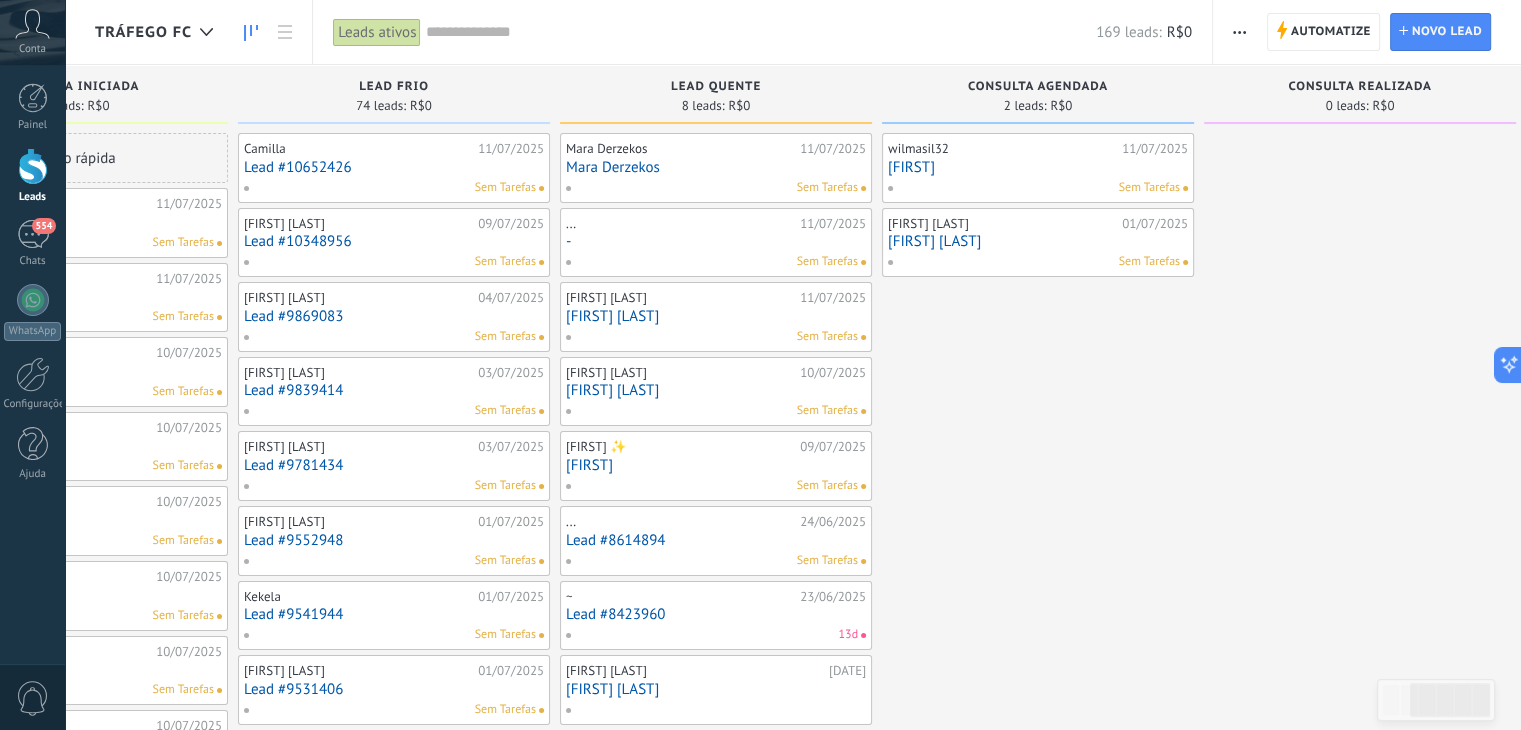 click on "[FIRST] [LAST]" at bounding box center [1038, 241] 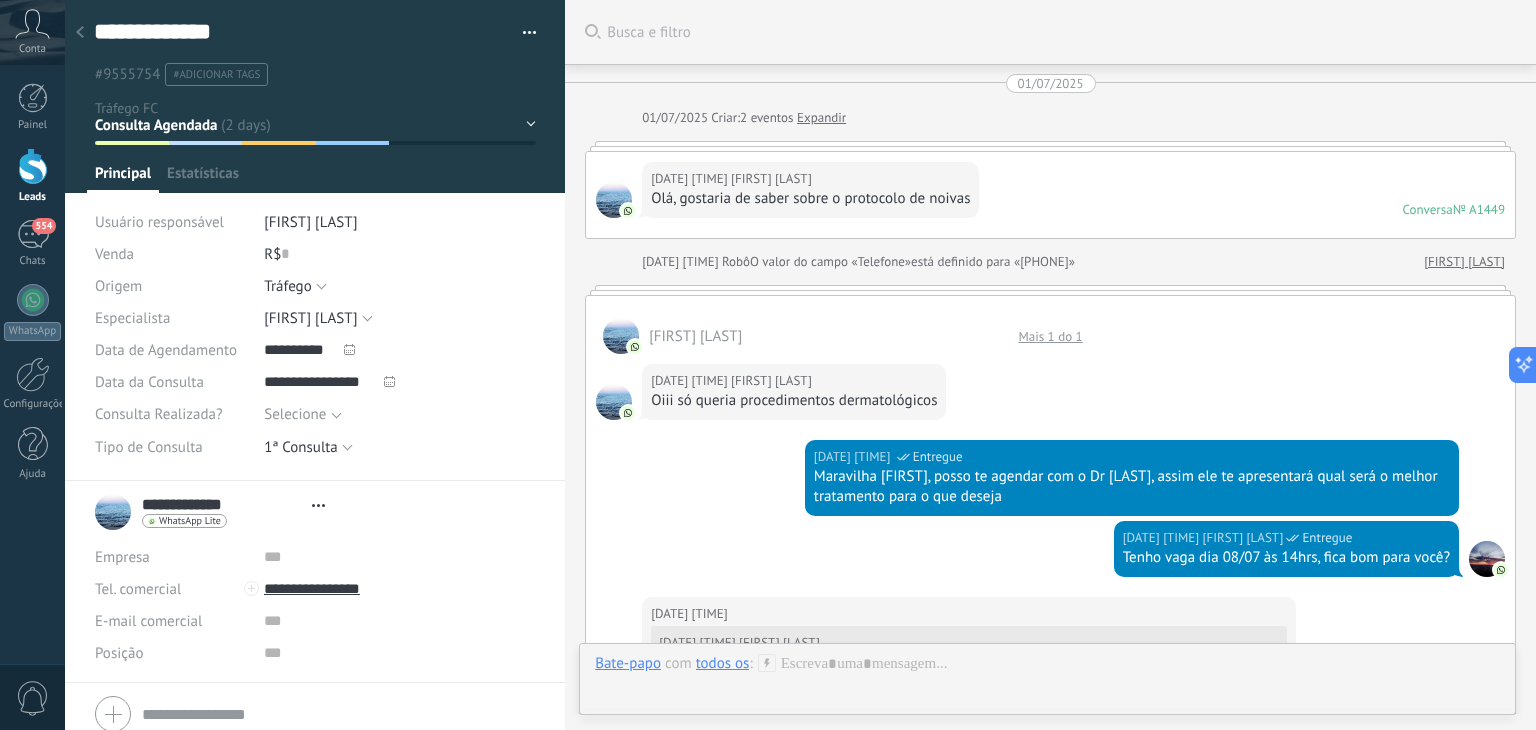scroll, scrollTop: 2936, scrollLeft: 0, axis: vertical 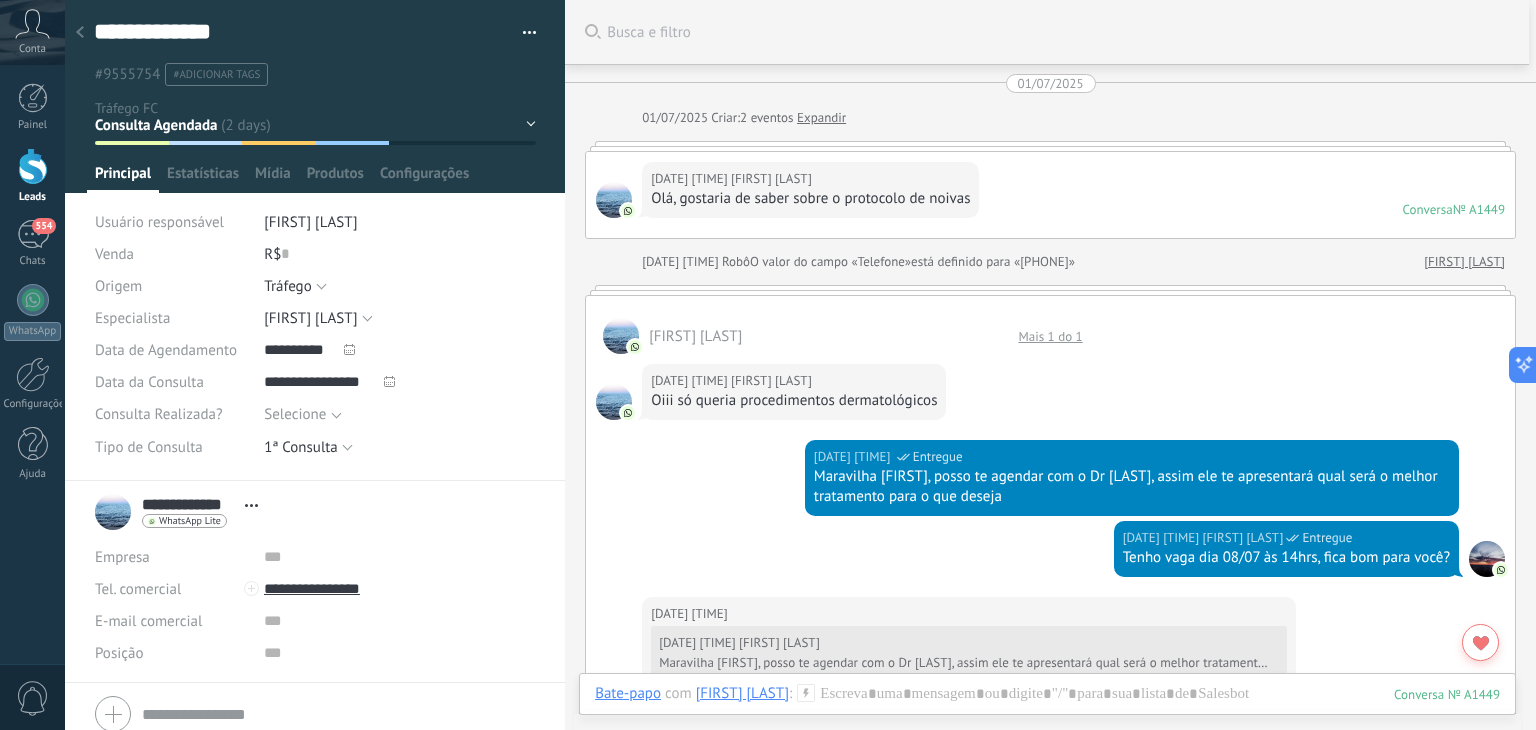 click on "Mais 1 do 1" at bounding box center (1050, 336) 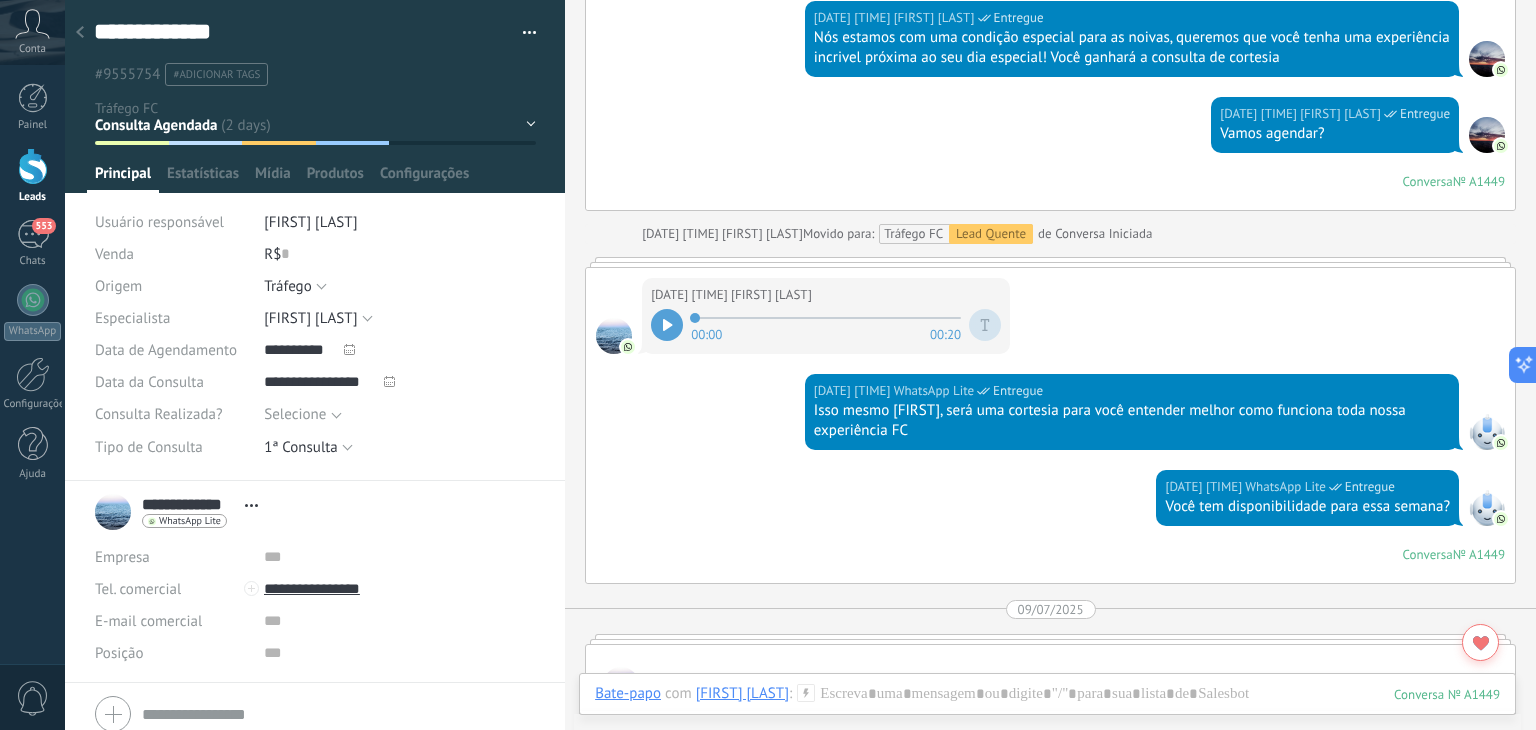 scroll, scrollTop: 1944, scrollLeft: 0, axis: vertical 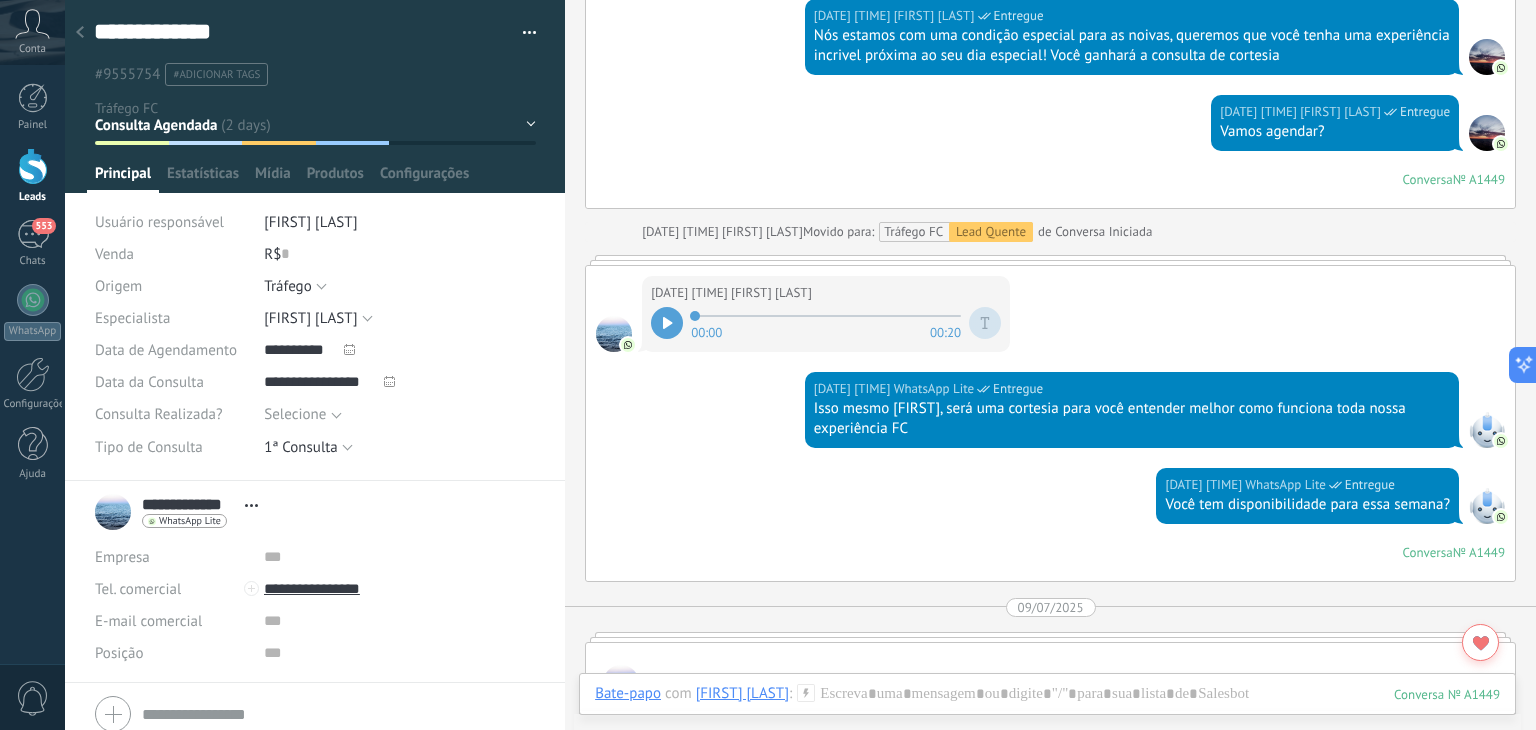 click at bounding box center (667, 323) 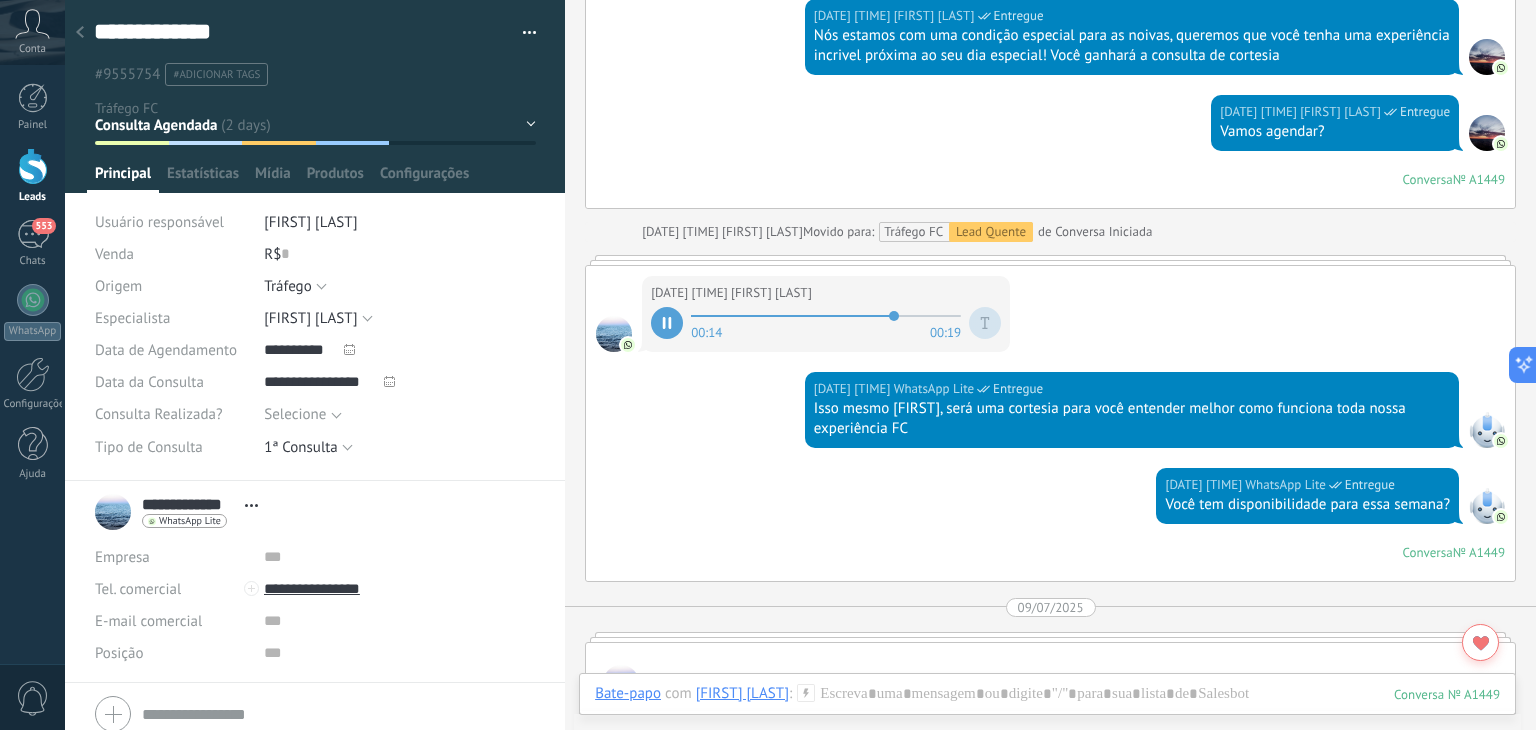 click on "[DATE] [TIME] WhatsApp Lite Entregue Você tem disponibilidade para essa semana? Conversa № A1449 Conversa № A1449" at bounding box center [1050, 524] 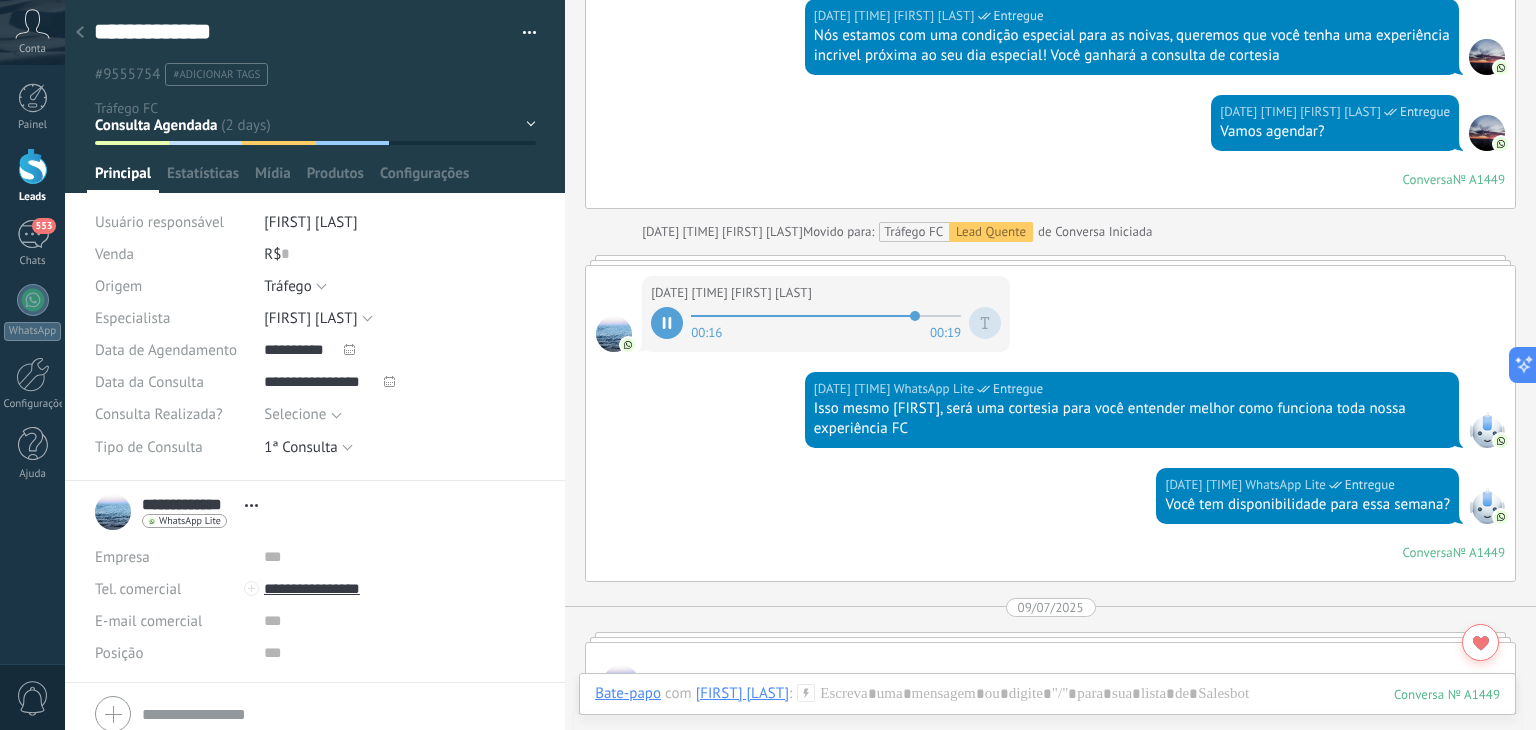 click at bounding box center [826, 316] 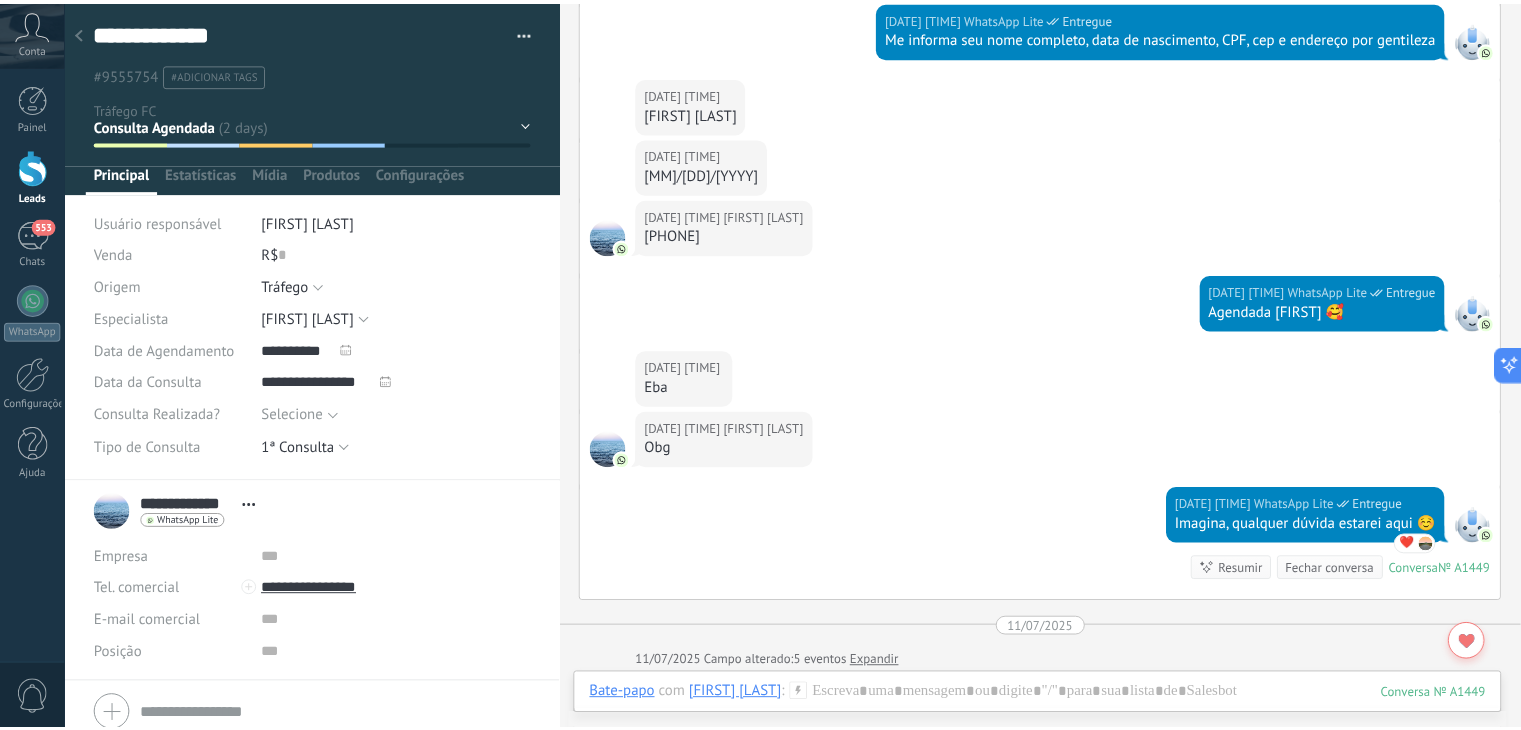 scroll, scrollTop: 2563, scrollLeft: 0, axis: vertical 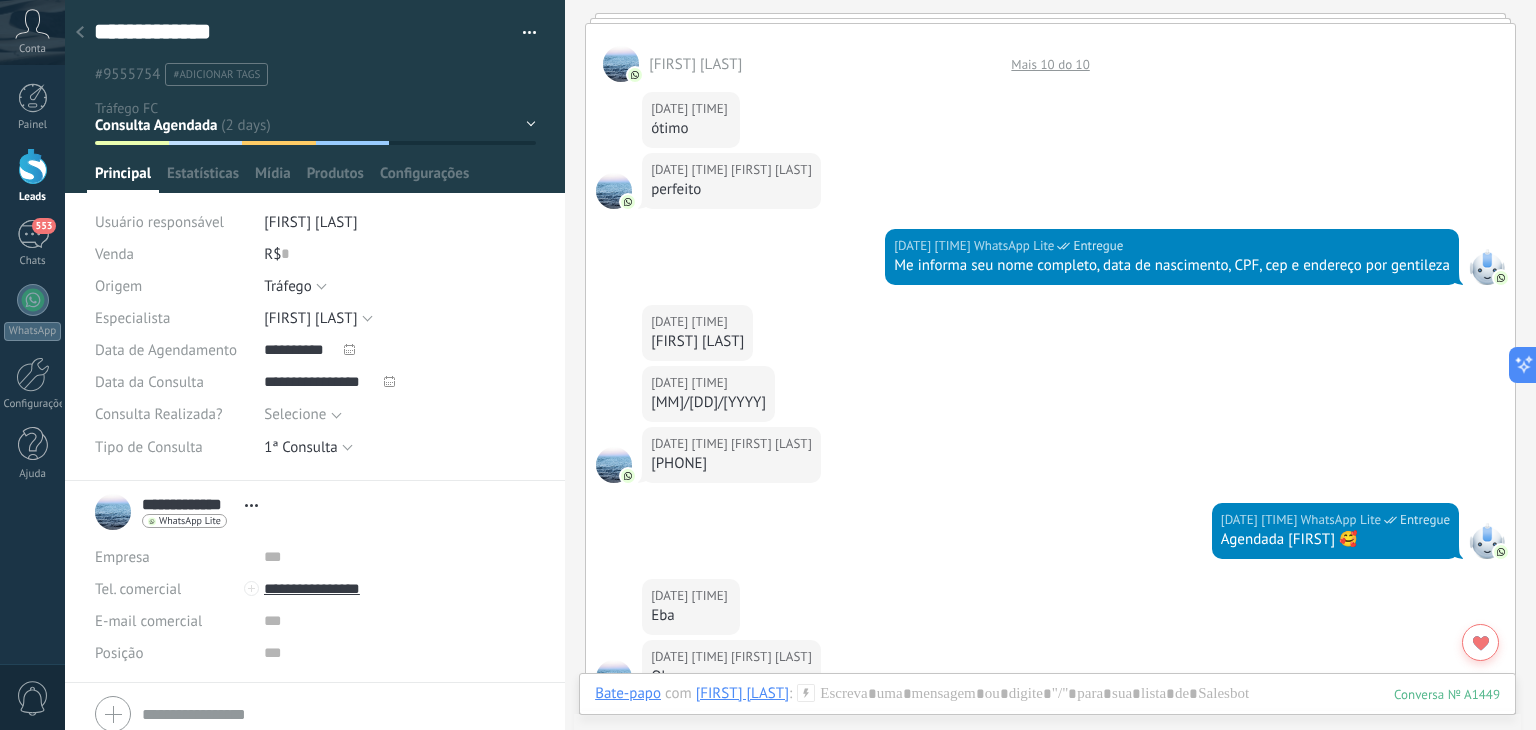 click 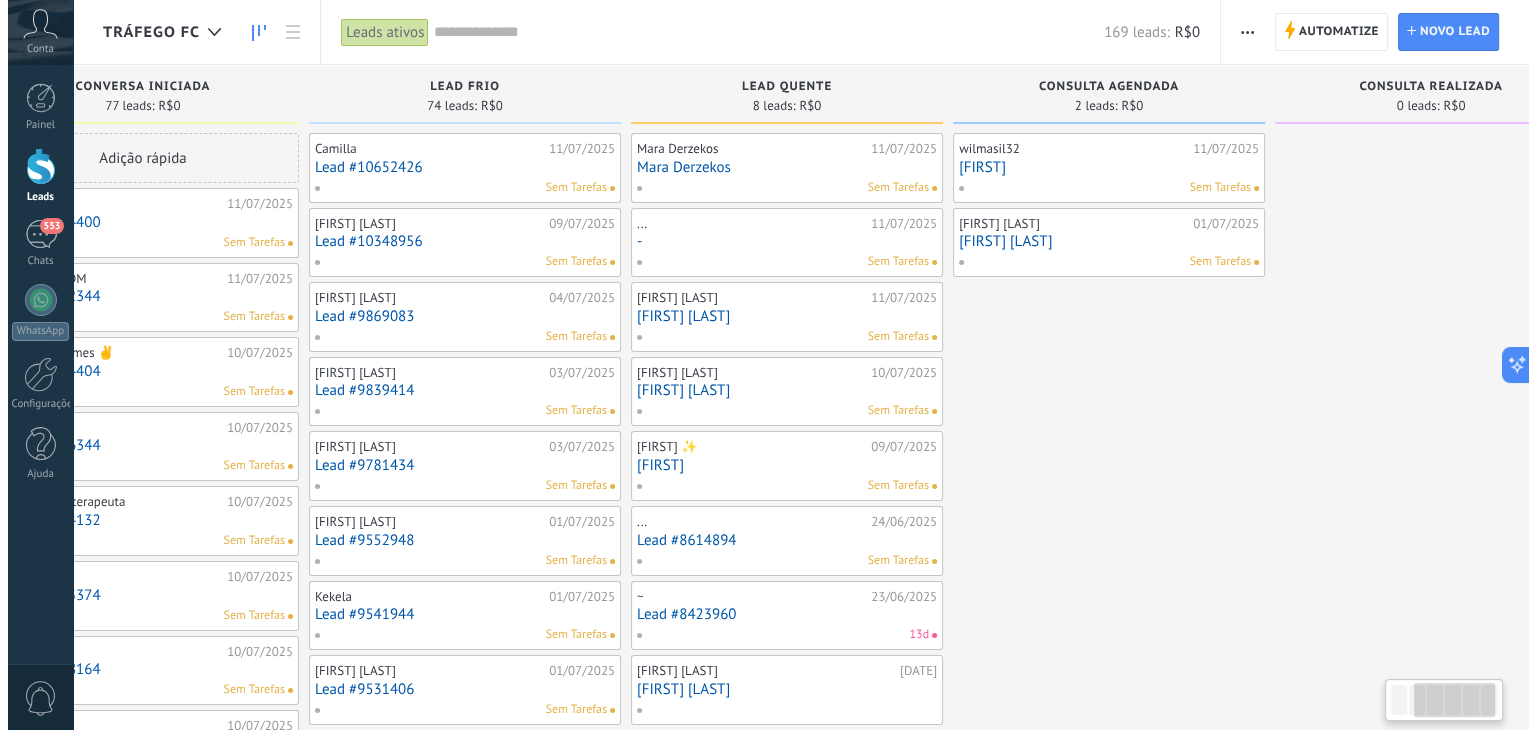 scroll, scrollTop: 0, scrollLeft: 448, axis: horizontal 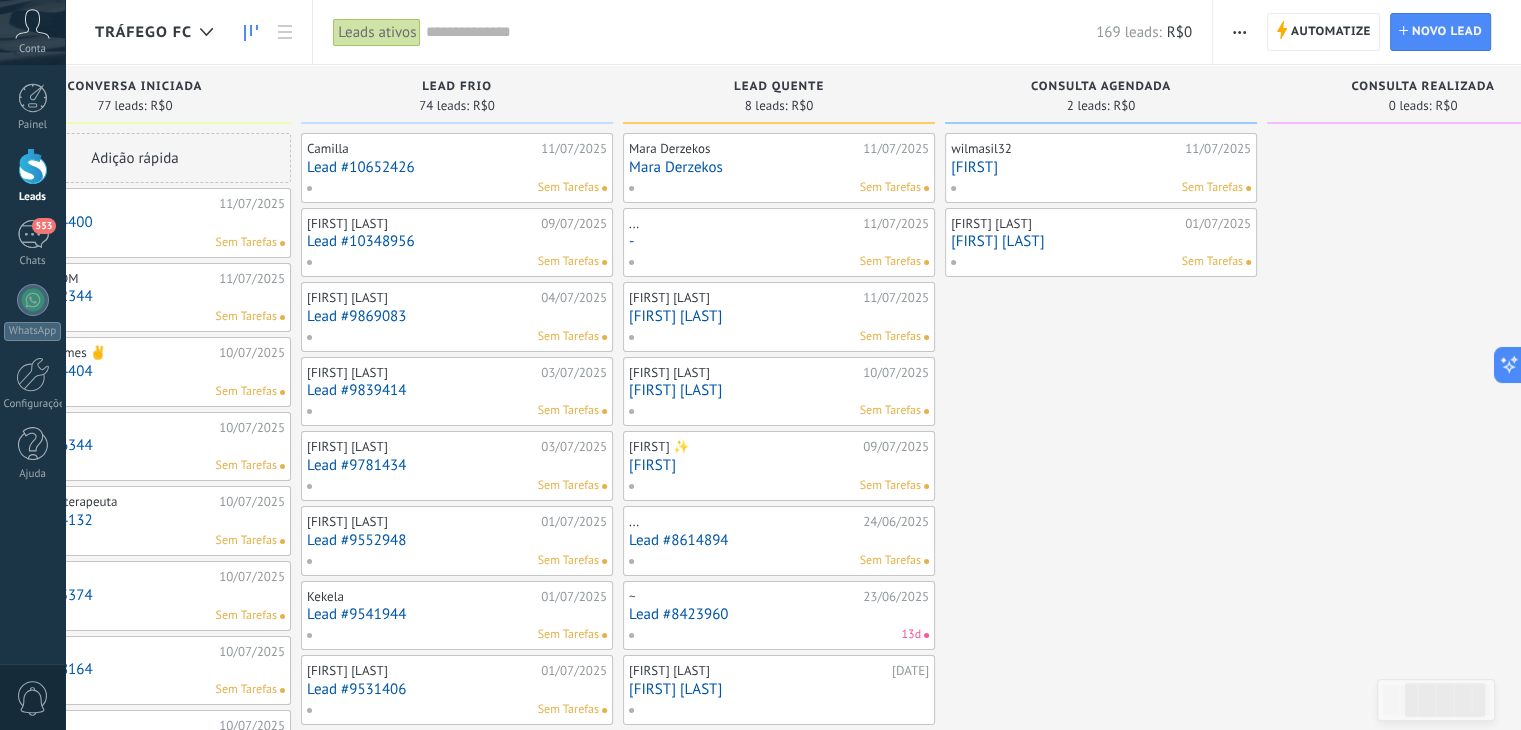 click on "[FIRST] [LAST]" at bounding box center [779, 390] 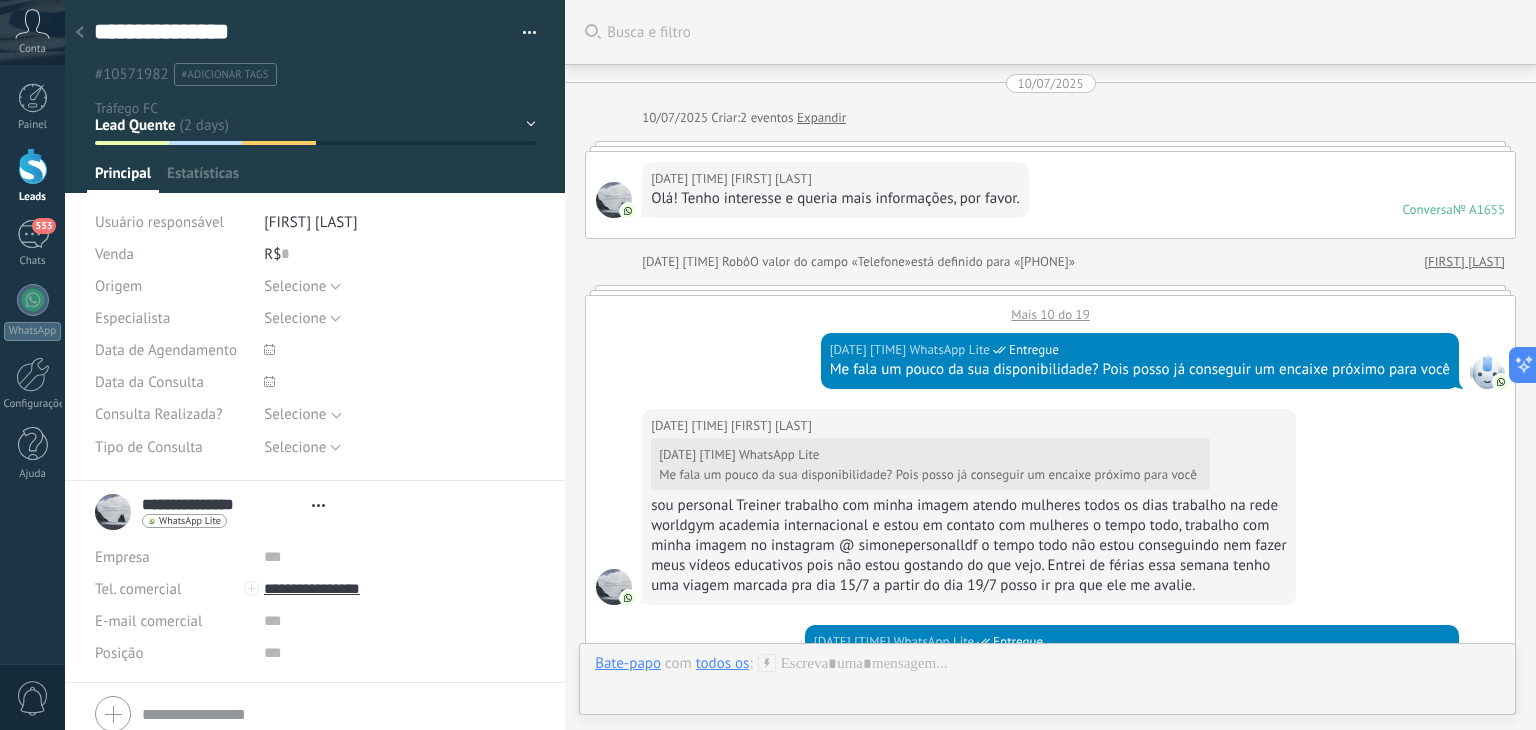 type on "**********" 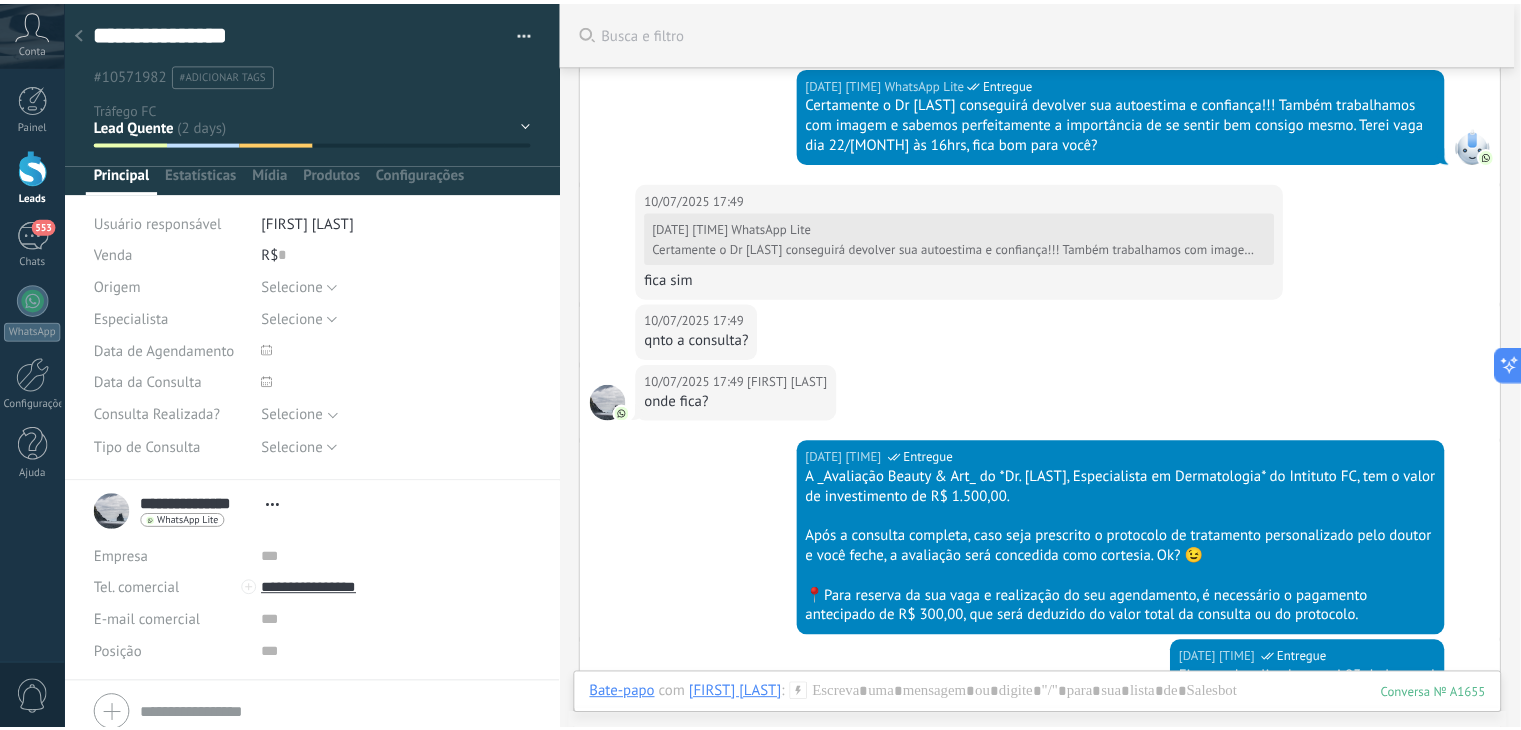 scroll, scrollTop: 555, scrollLeft: 0, axis: vertical 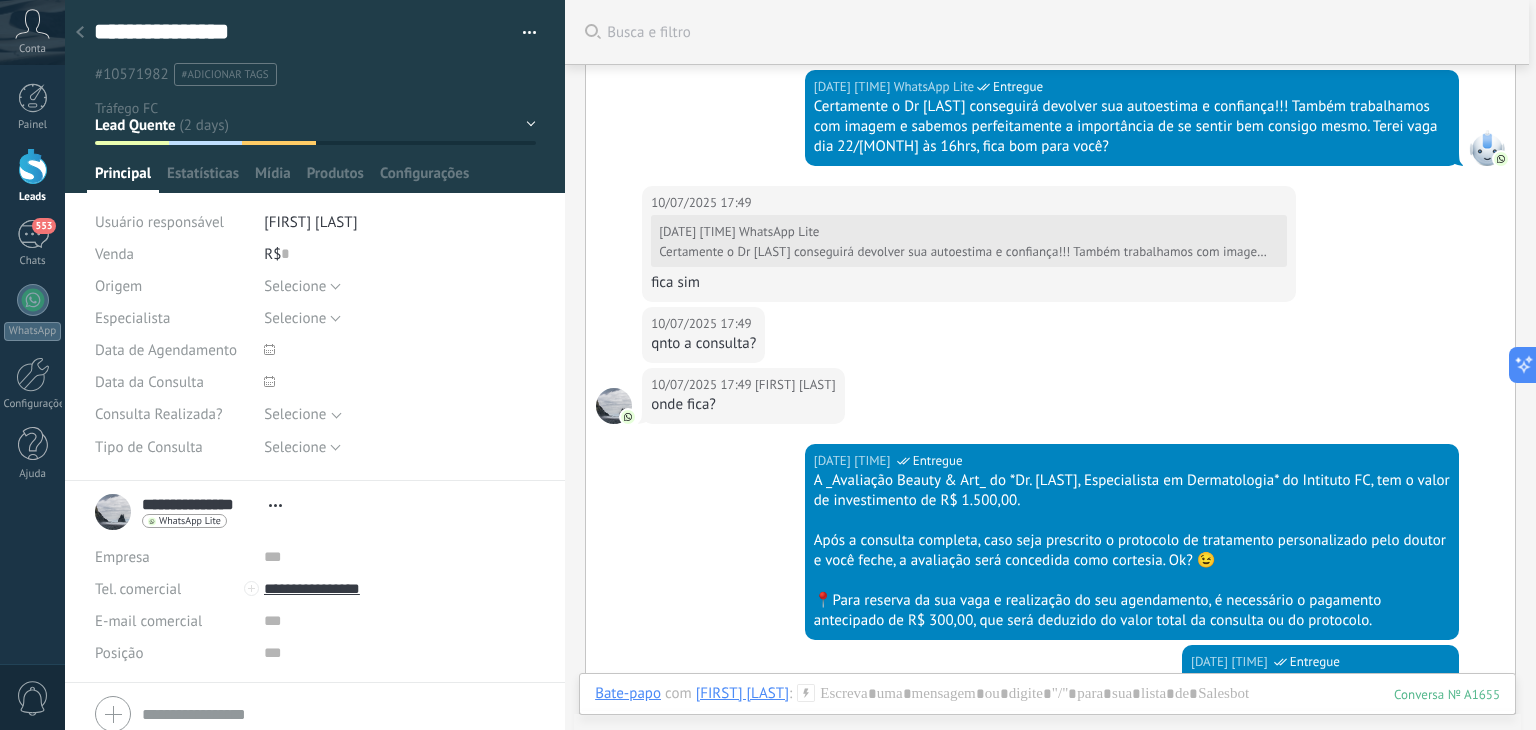 click at bounding box center (80, 33) 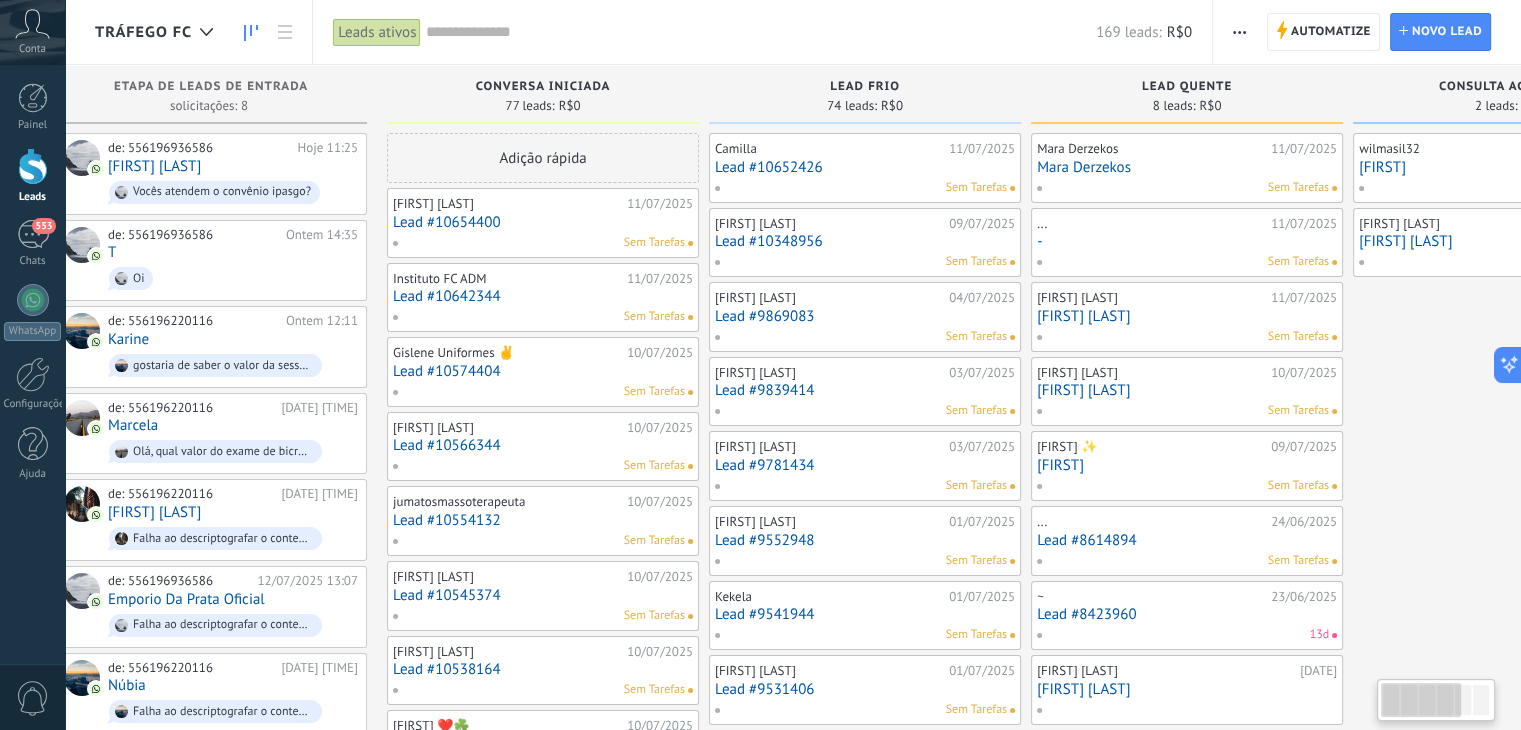 scroll, scrollTop: 0, scrollLeft: 0, axis: both 